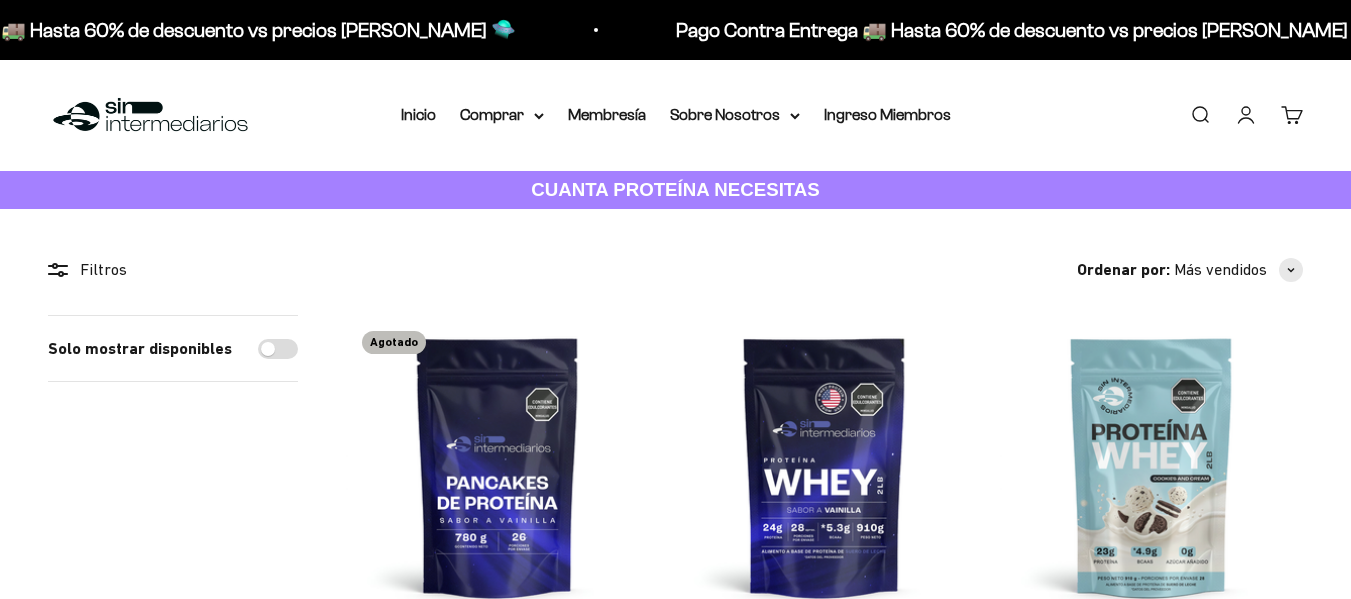 scroll, scrollTop: 0, scrollLeft: 0, axis: both 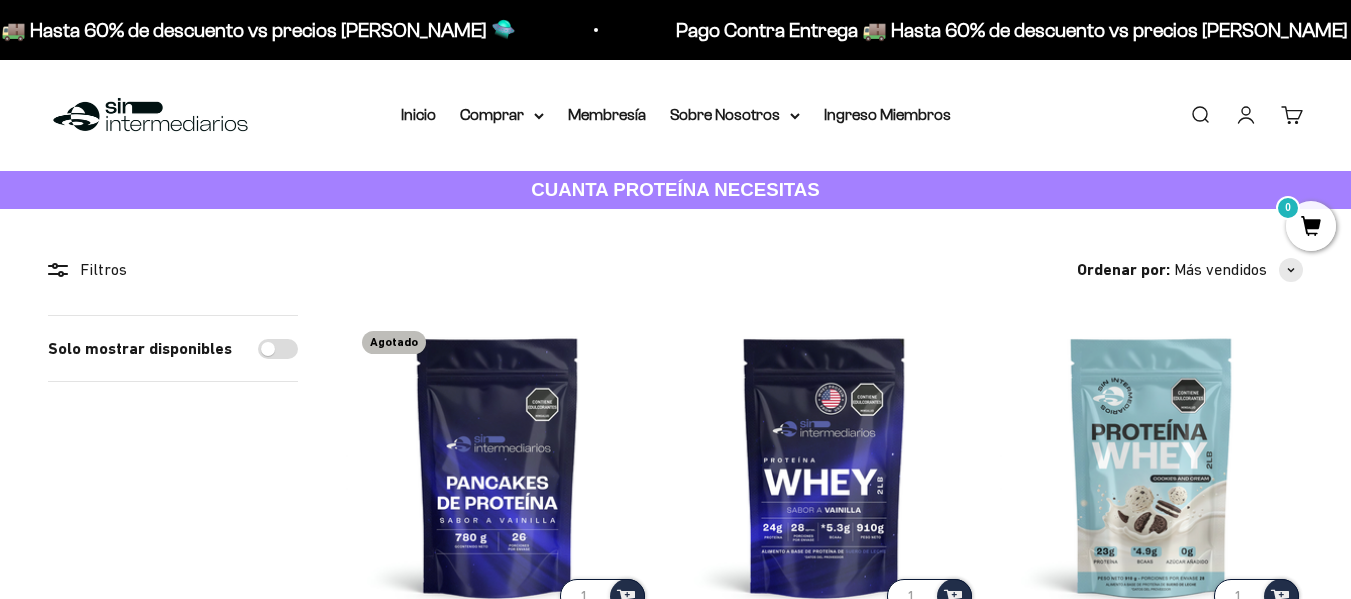 click on "Filtros" at bounding box center [173, 270] 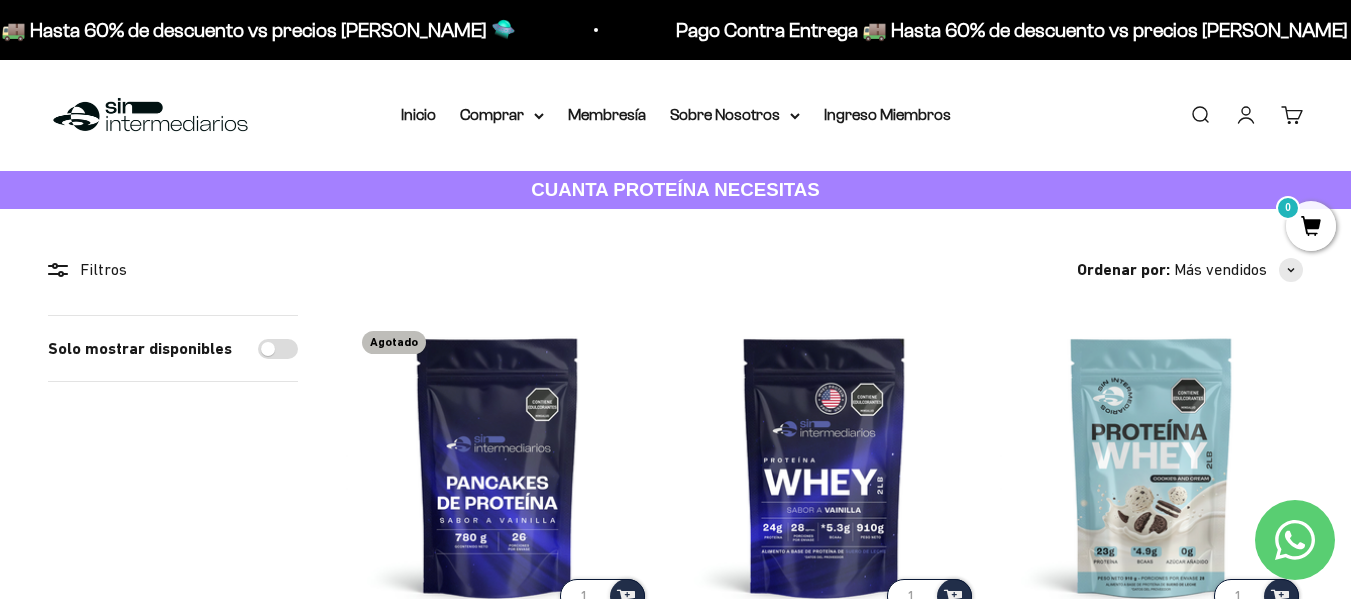 click 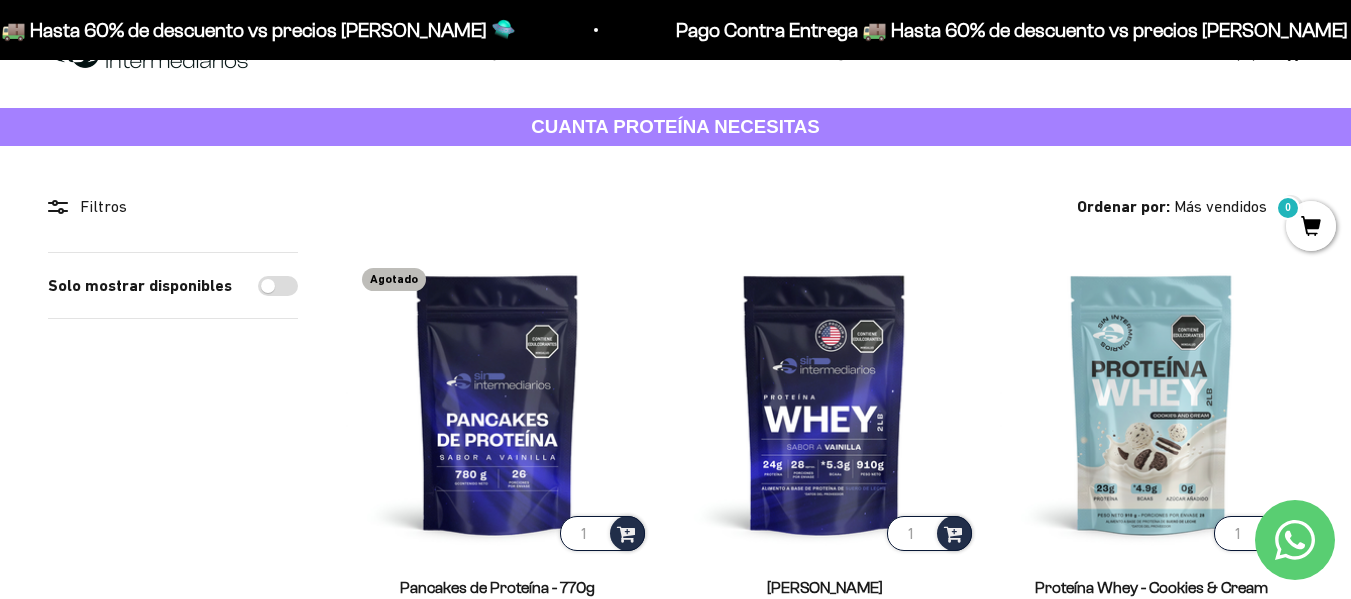 scroll, scrollTop: 0, scrollLeft: 0, axis: both 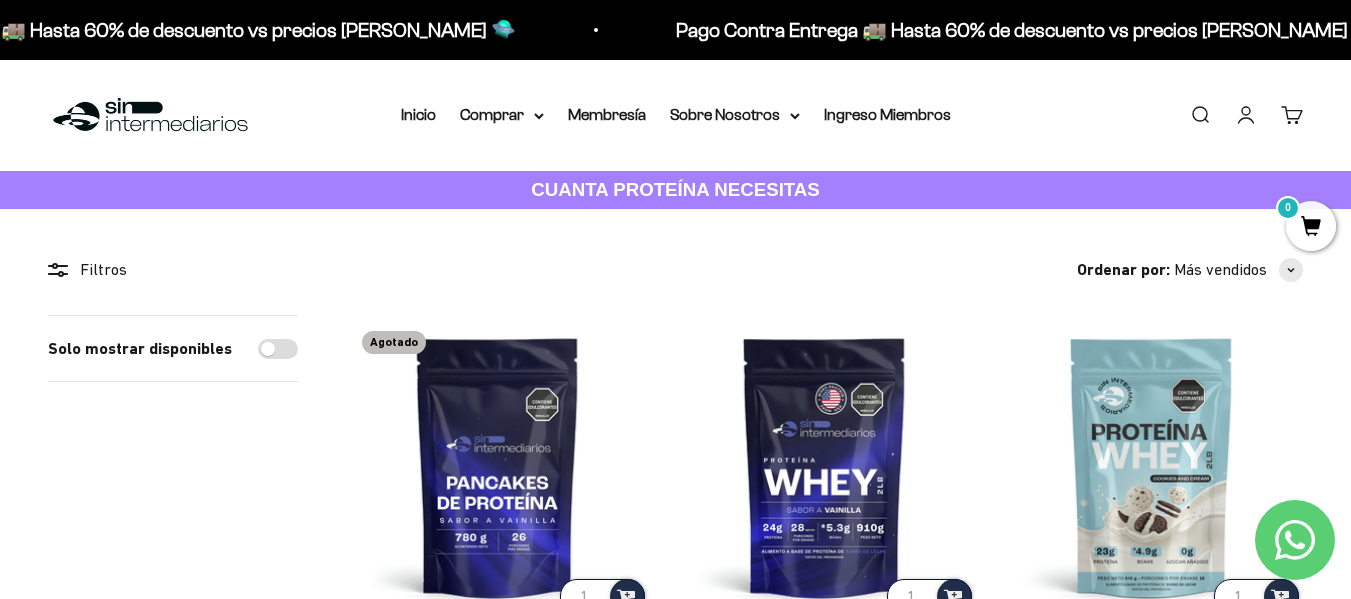 click on "Solo mostrar disponibles" at bounding box center (278, 349) 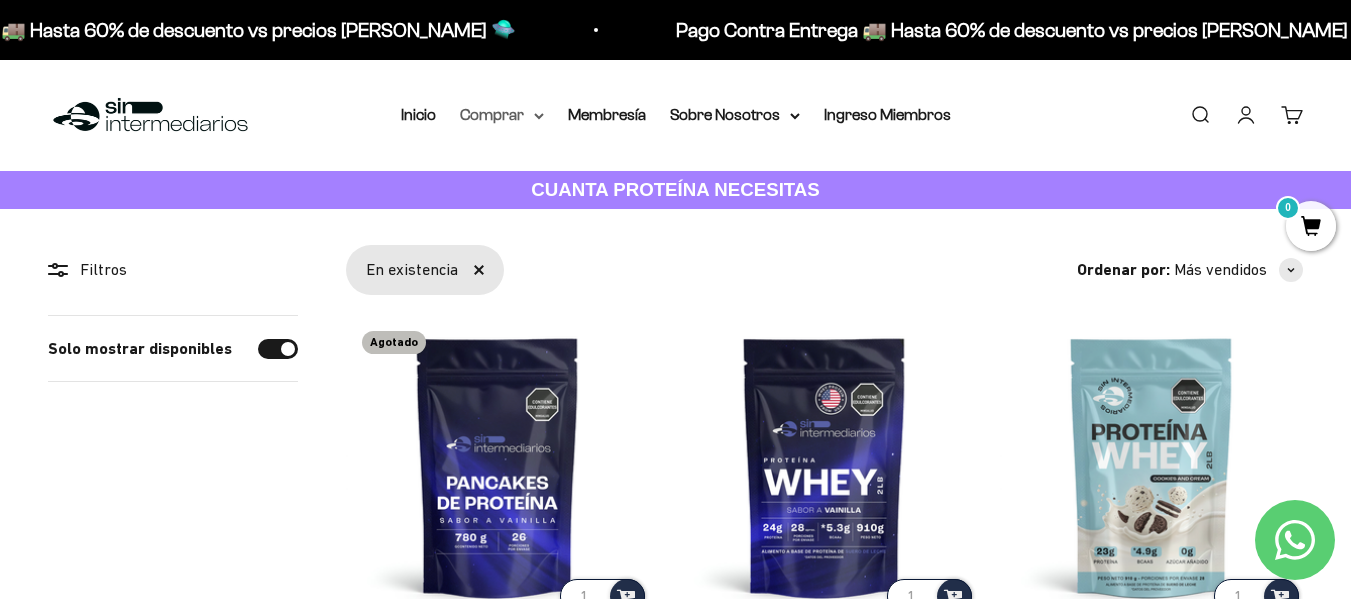 click on "Comprar" at bounding box center [502, 115] 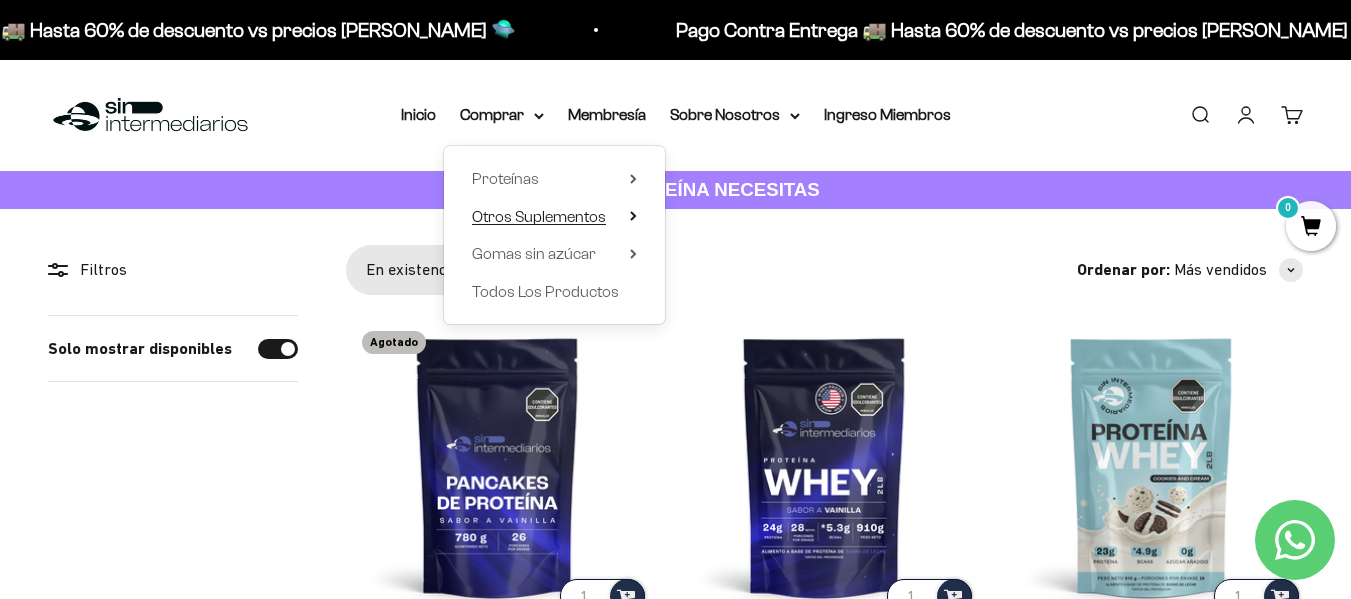 click on "Otros Suplementos" at bounding box center (539, 216) 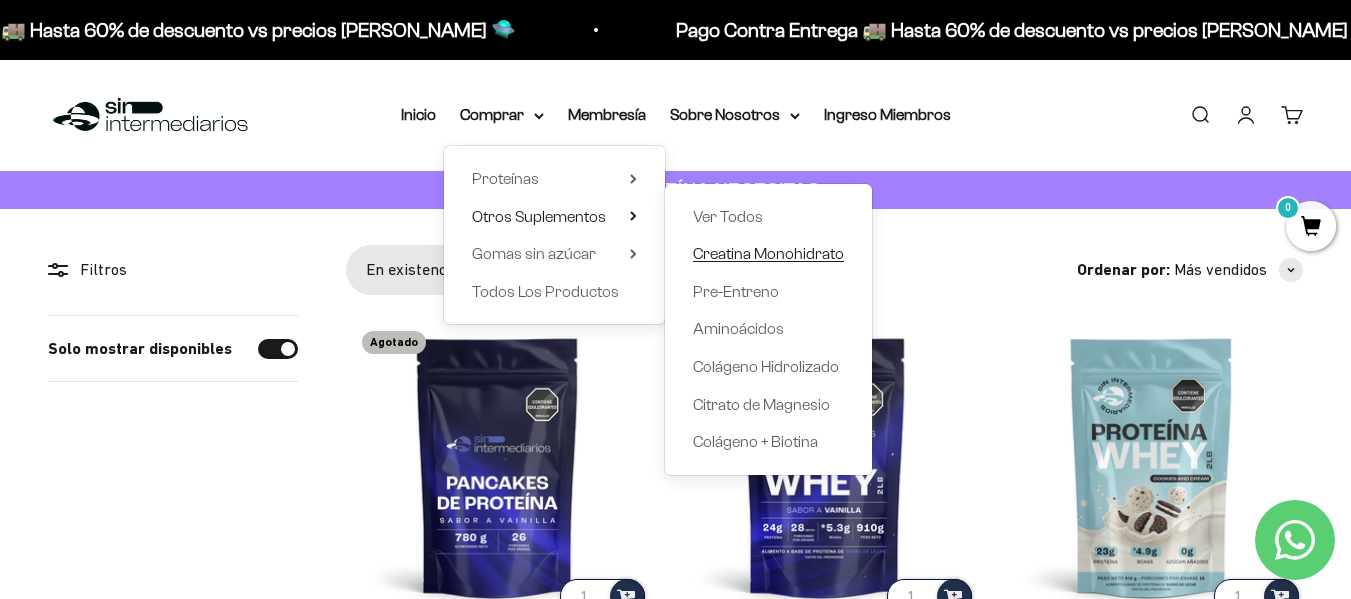 click on "Creatina Monohidrato" at bounding box center (768, 253) 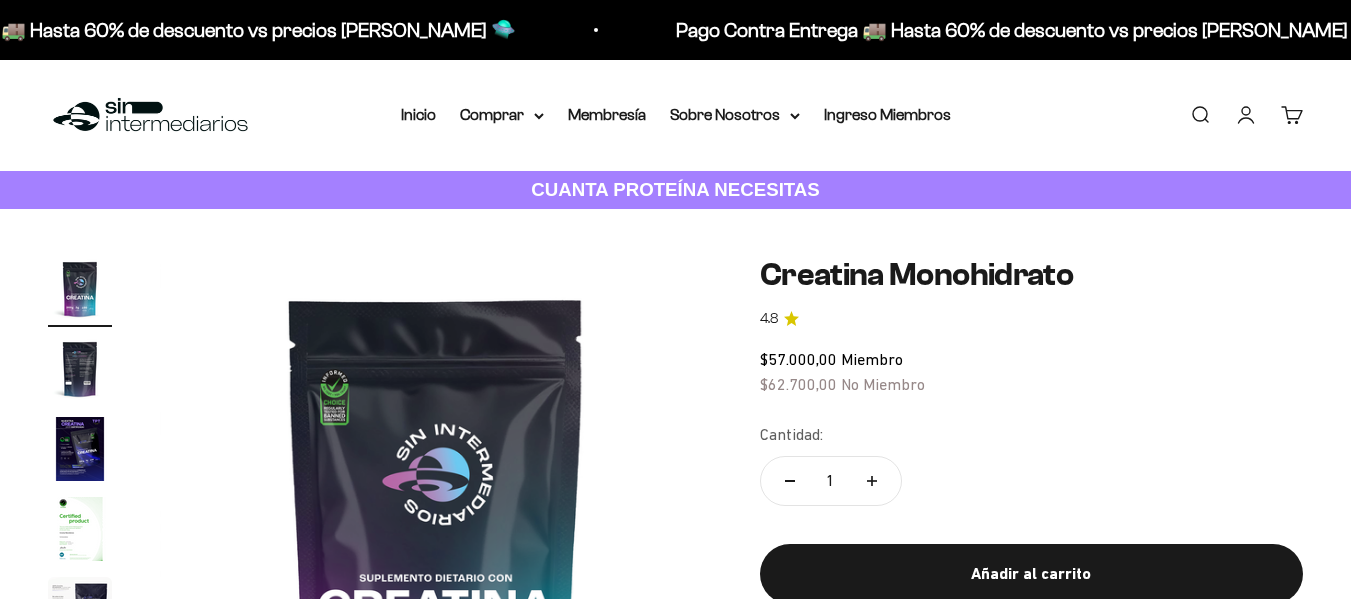 scroll, scrollTop: 0, scrollLeft: 0, axis: both 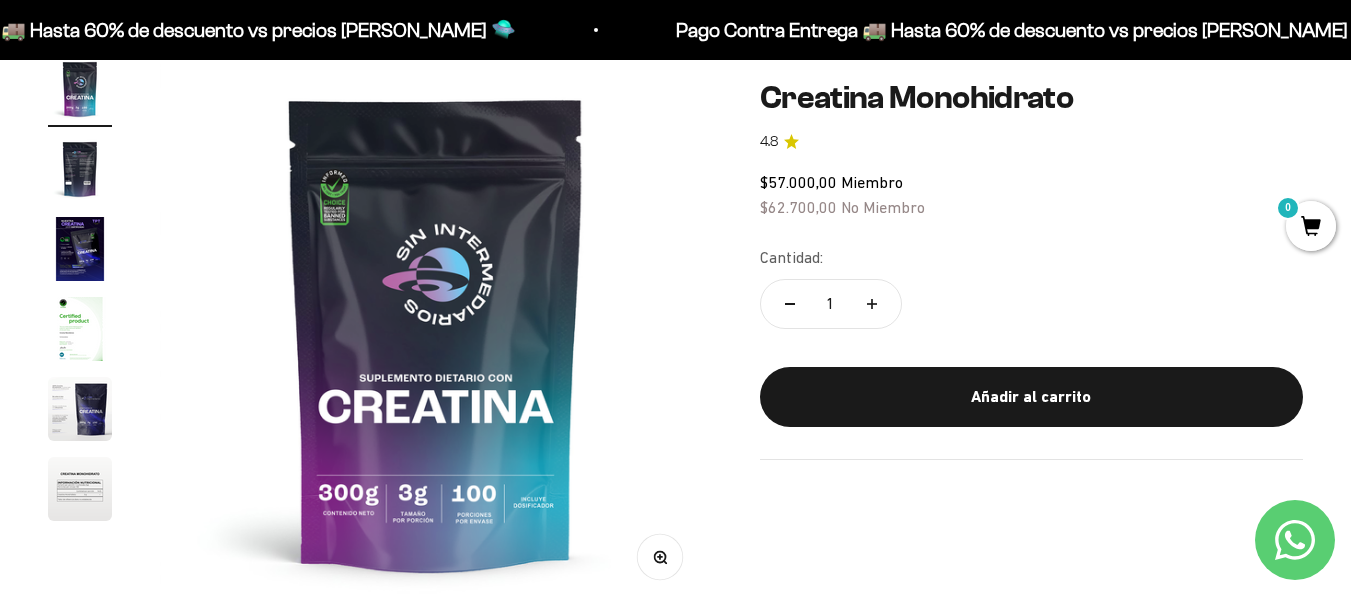 click at bounding box center [436, 333] 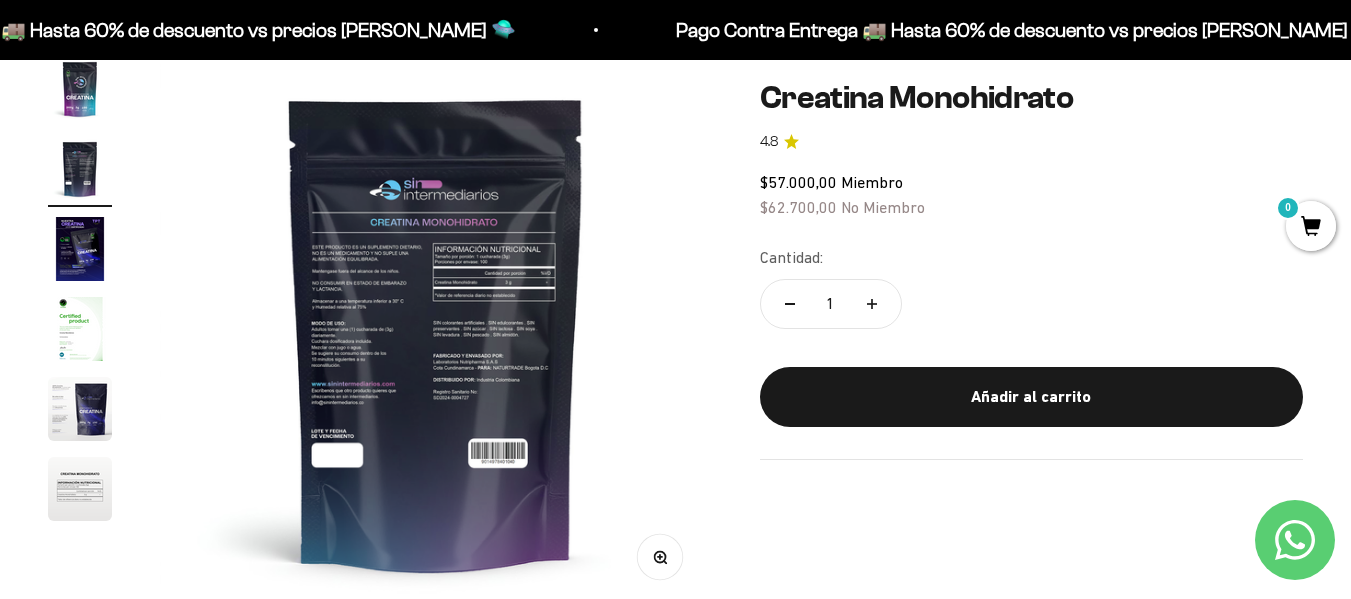 click at bounding box center [80, 89] 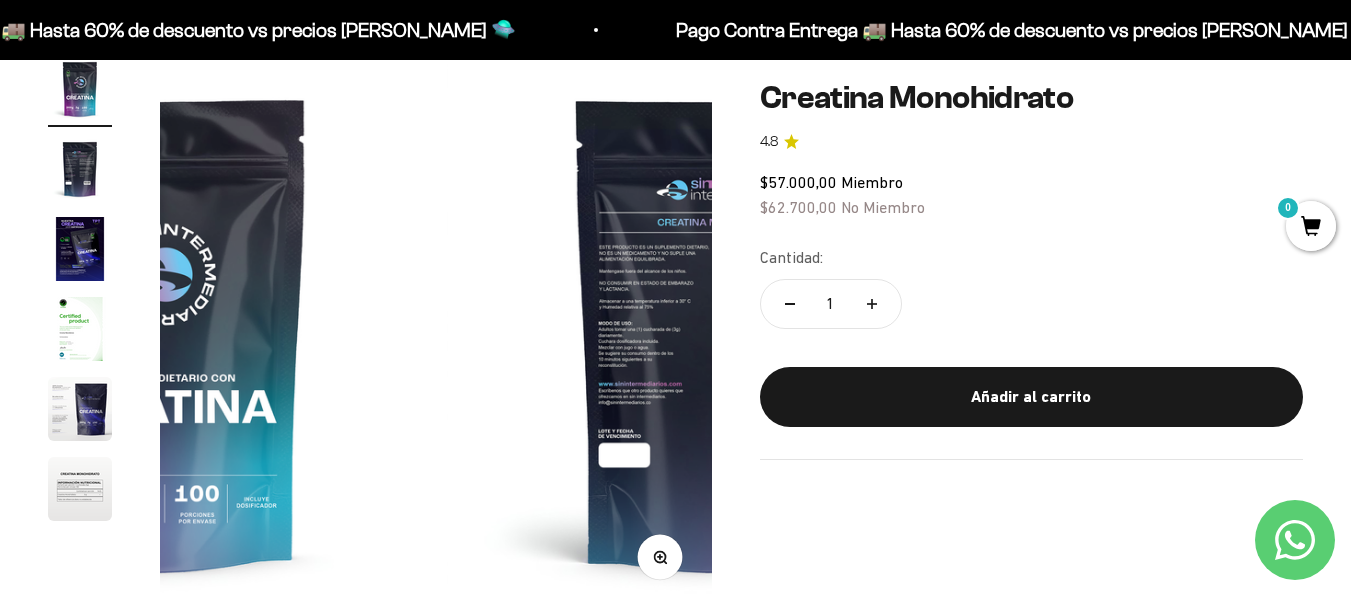 scroll, scrollTop: 0, scrollLeft: 0, axis: both 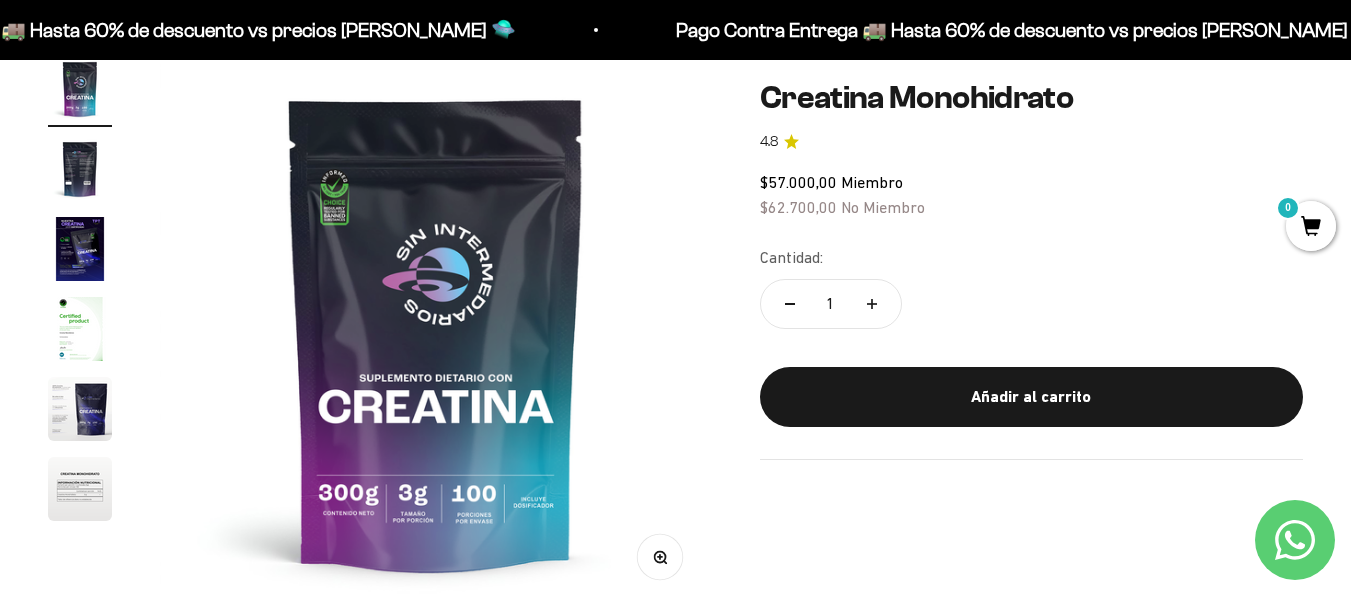 click at bounding box center [80, 329] 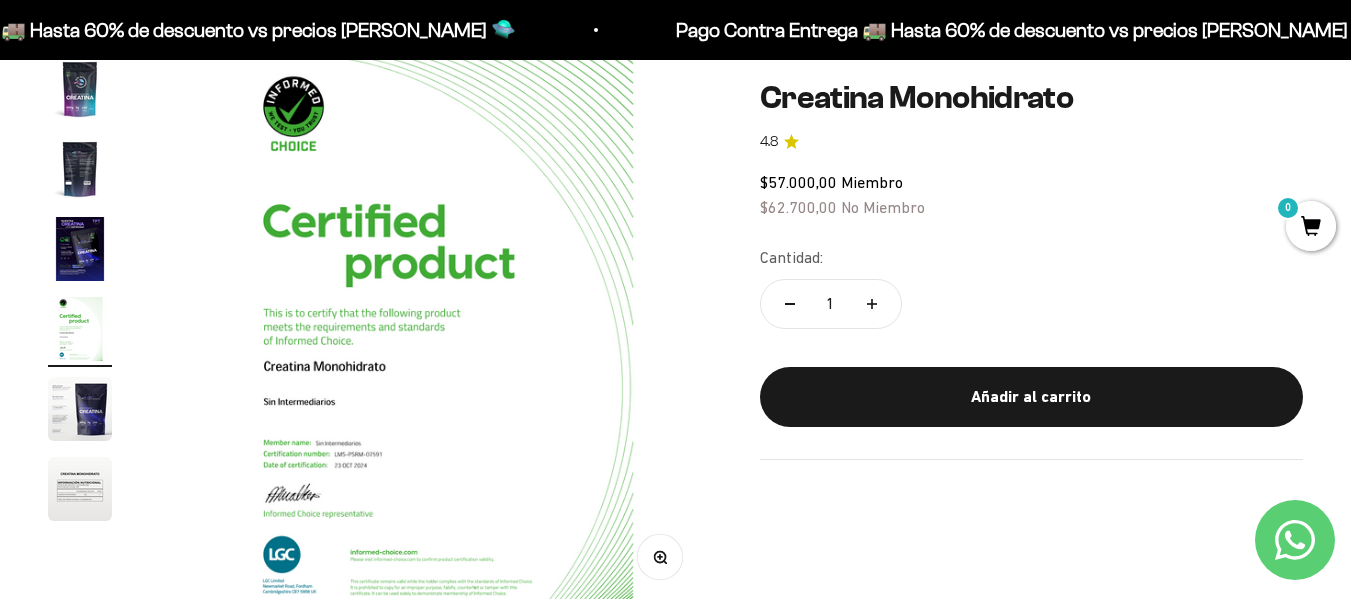 scroll, scrollTop: 0, scrollLeft: 1692, axis: horizontal 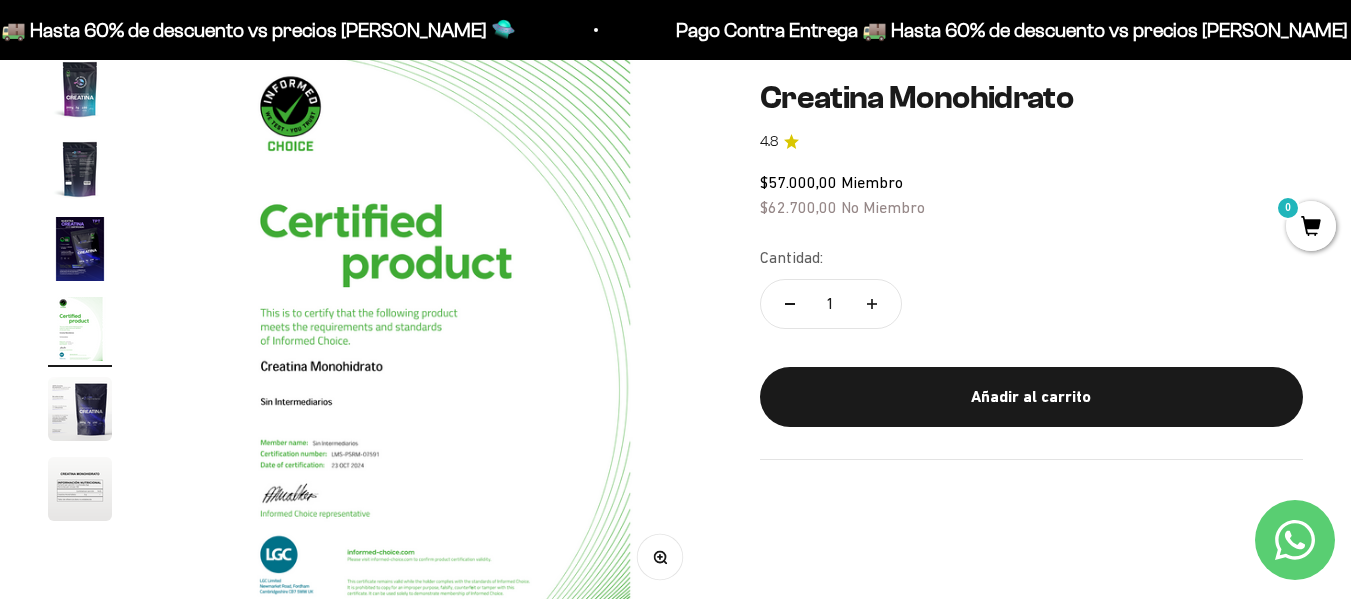 click at bounding box center (80, 409) 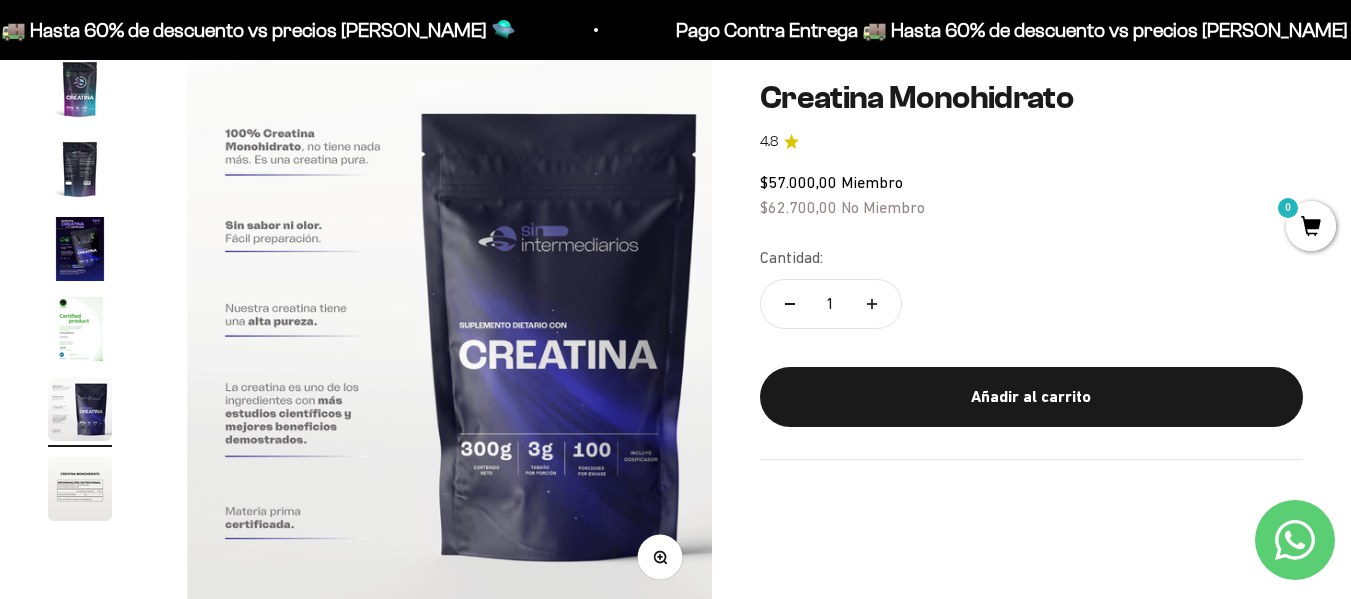 scroll, scrollTop: 0, scrollLeft: 2255, axis: horizontal 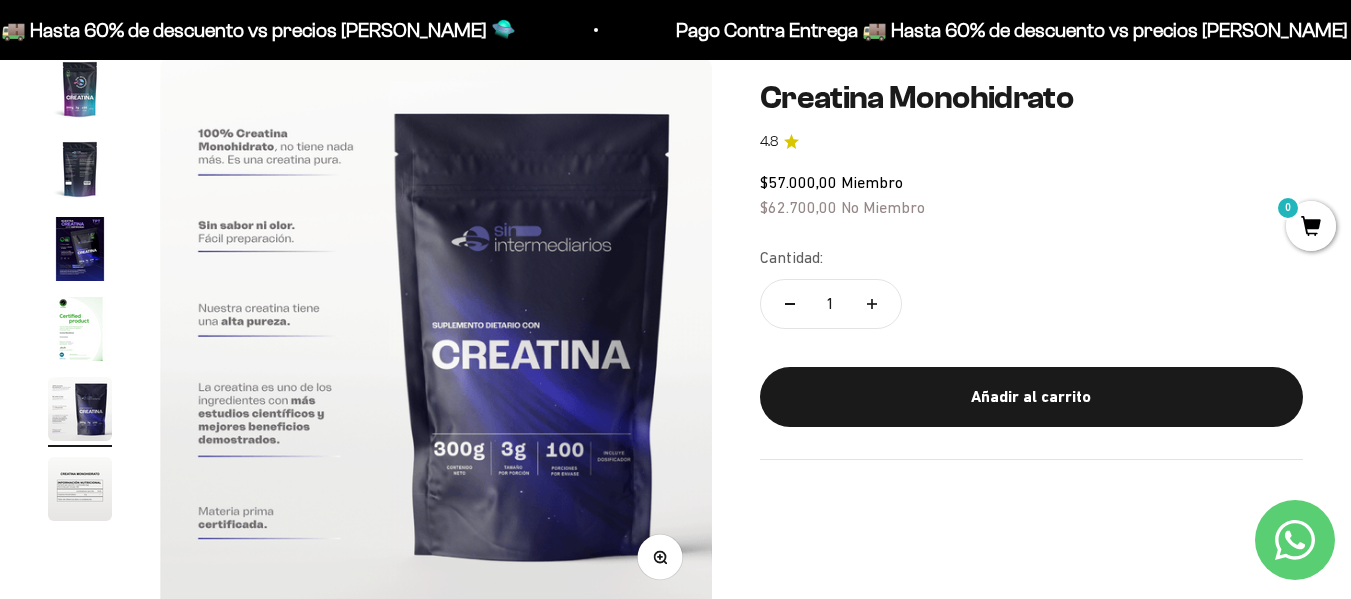 click at bounding box center [80, 489] 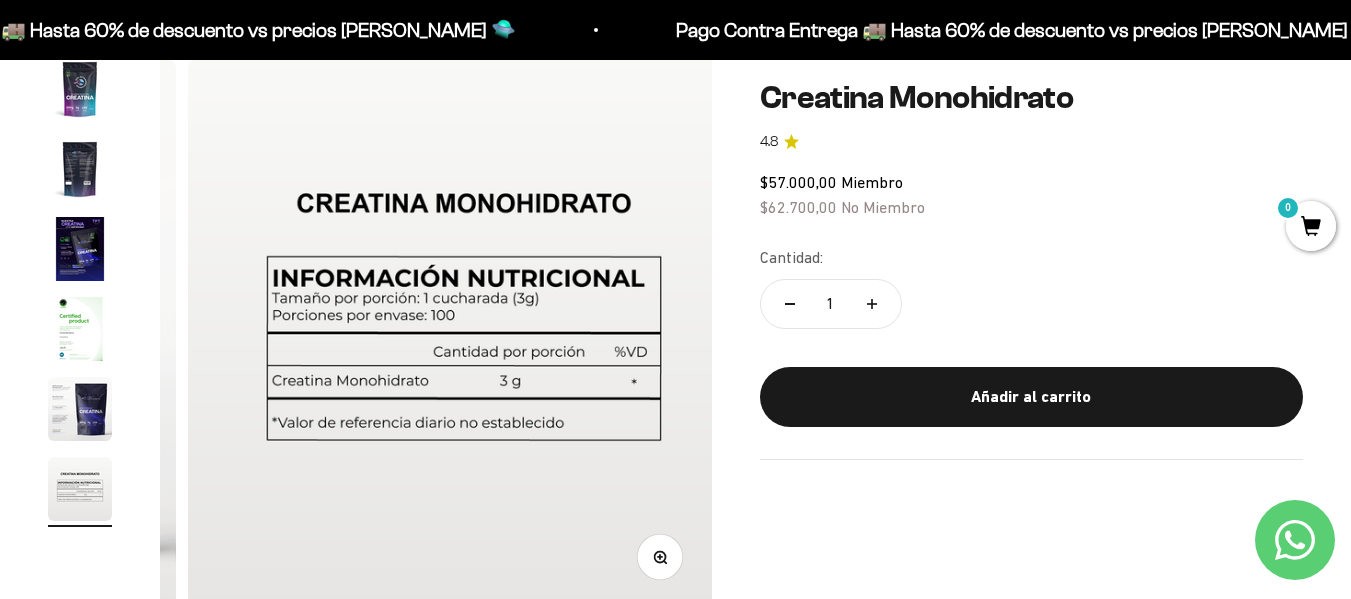 scroll, scrollTop: 0, scrollLeft: 2819, axis: horizontal 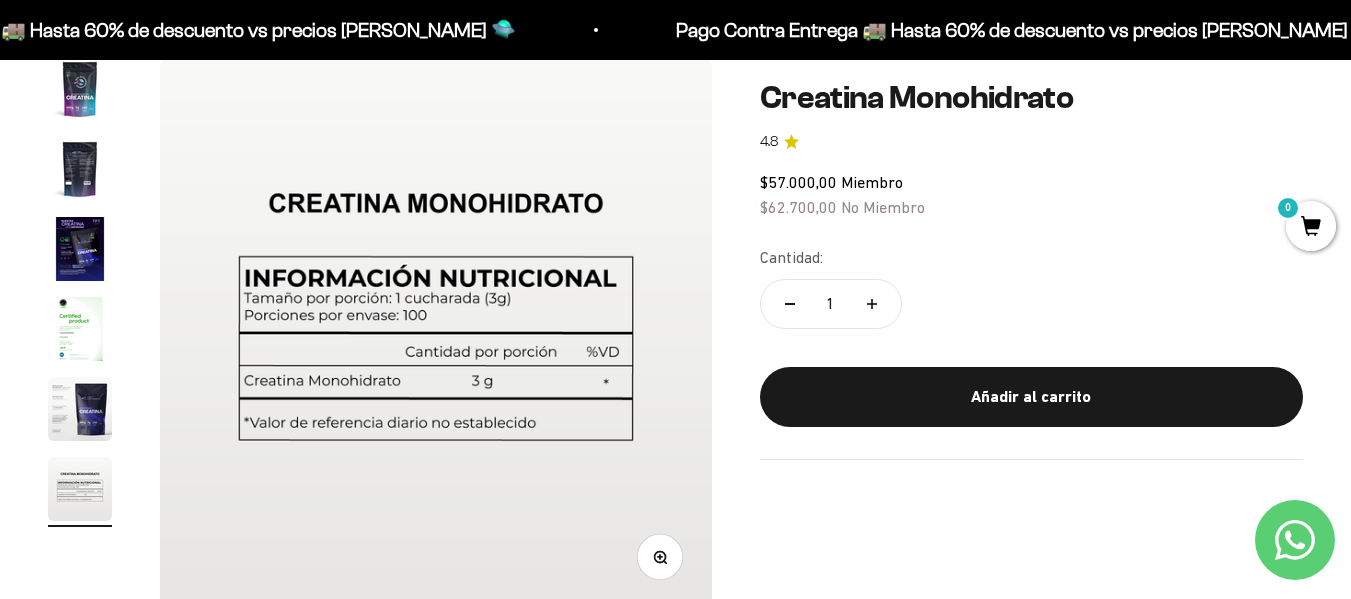click at bounding box center (80, 489) 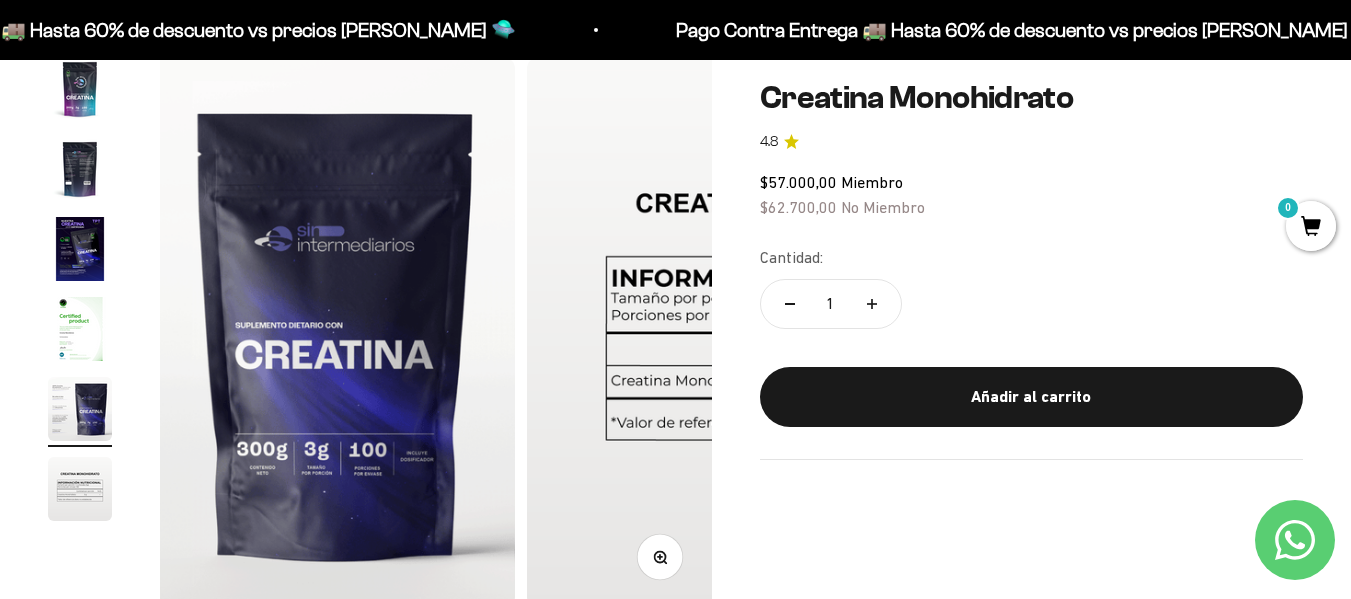scroll, scrollTop: 0, scrollLeft: 2255, axis: horizontal 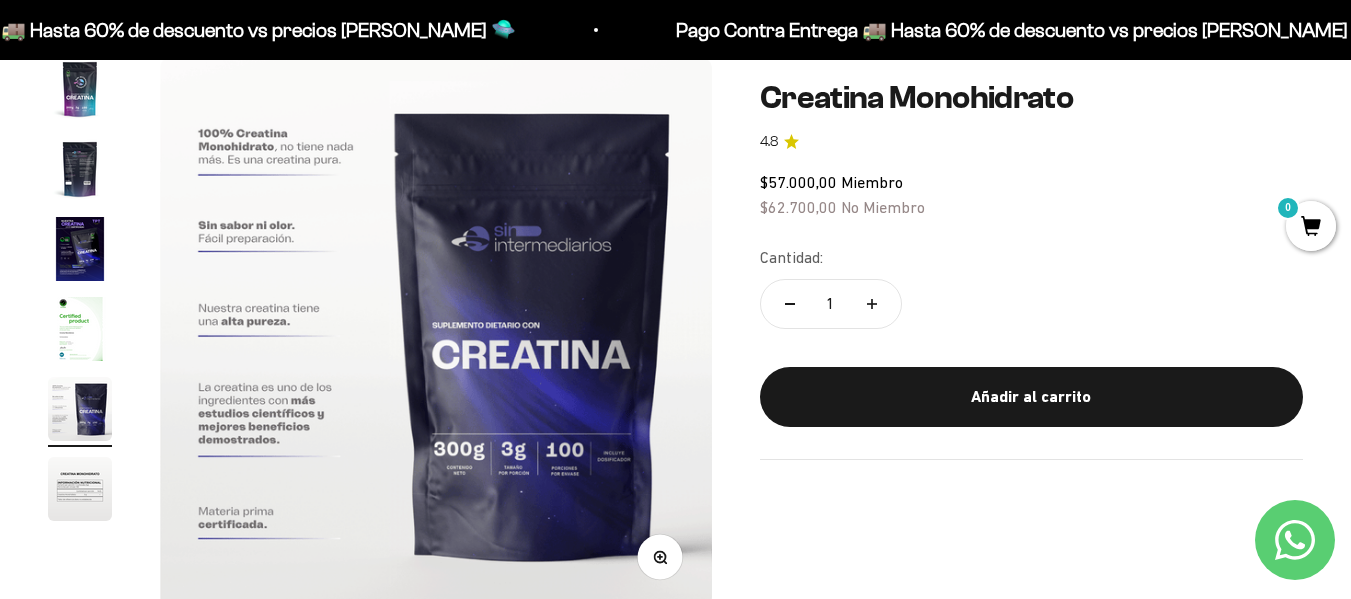 click at bounding box center [80, 489] 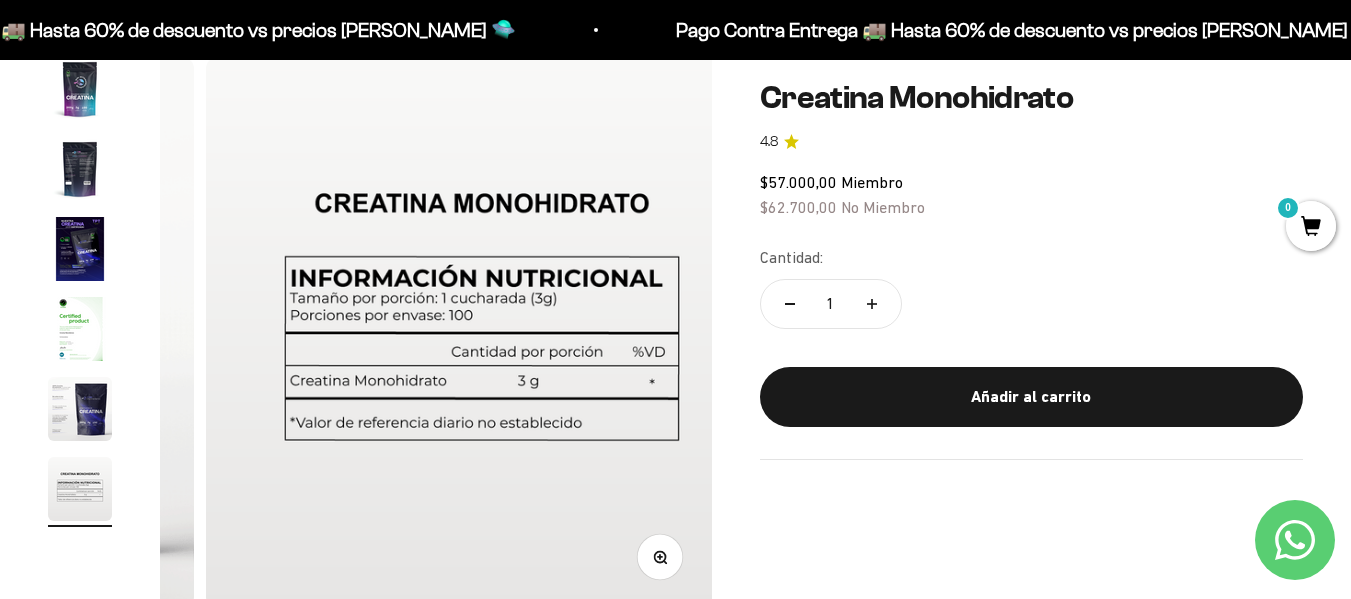 scroll, scrollTop: 0, scrollLeft: 2819, axis: horizontal 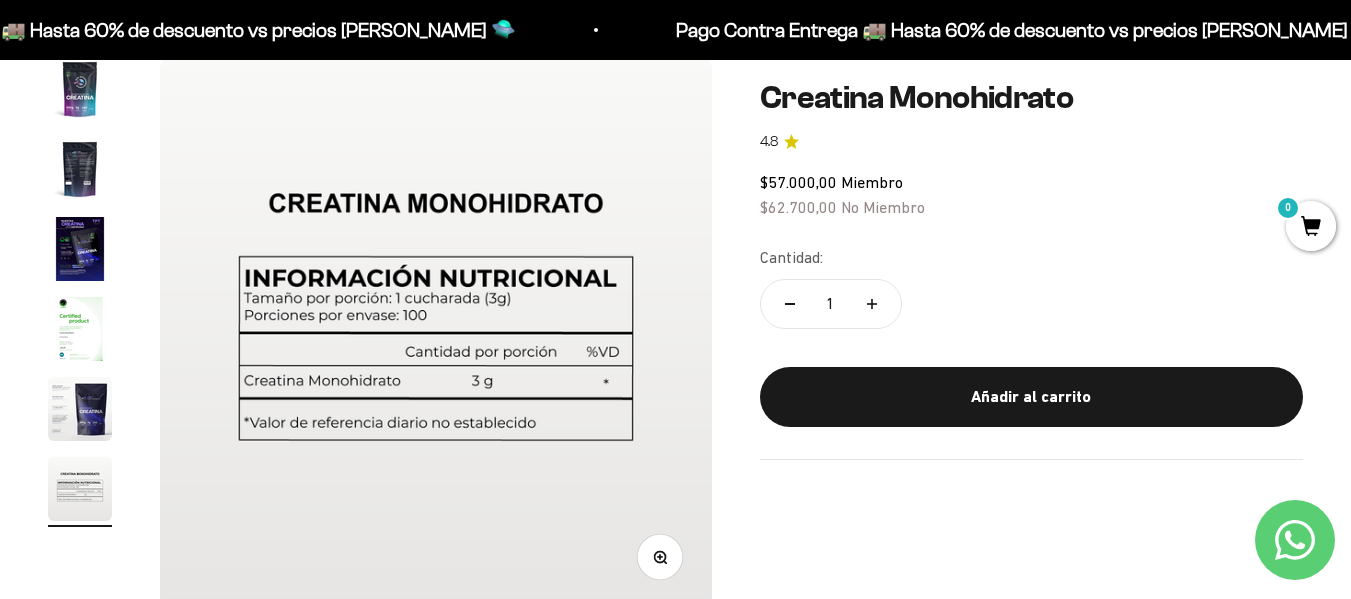 click at bounding box center (80, 329) 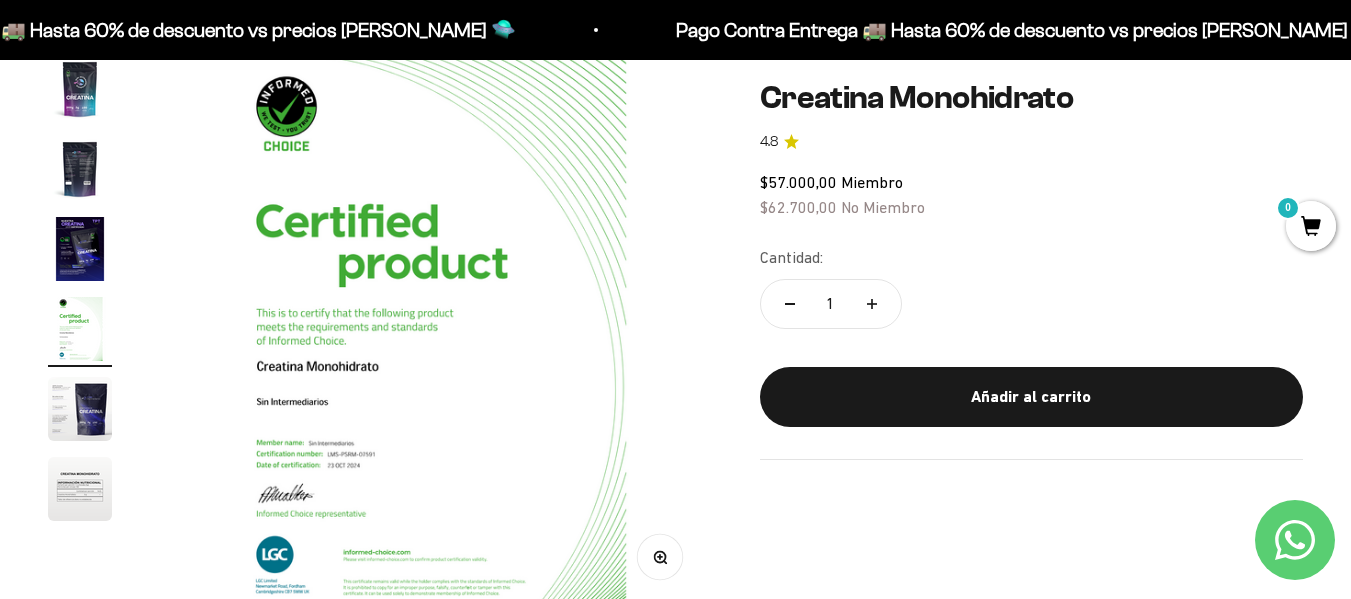 scroll, scrollTop: 0, scrollLeft: 1692, axis: horizontal 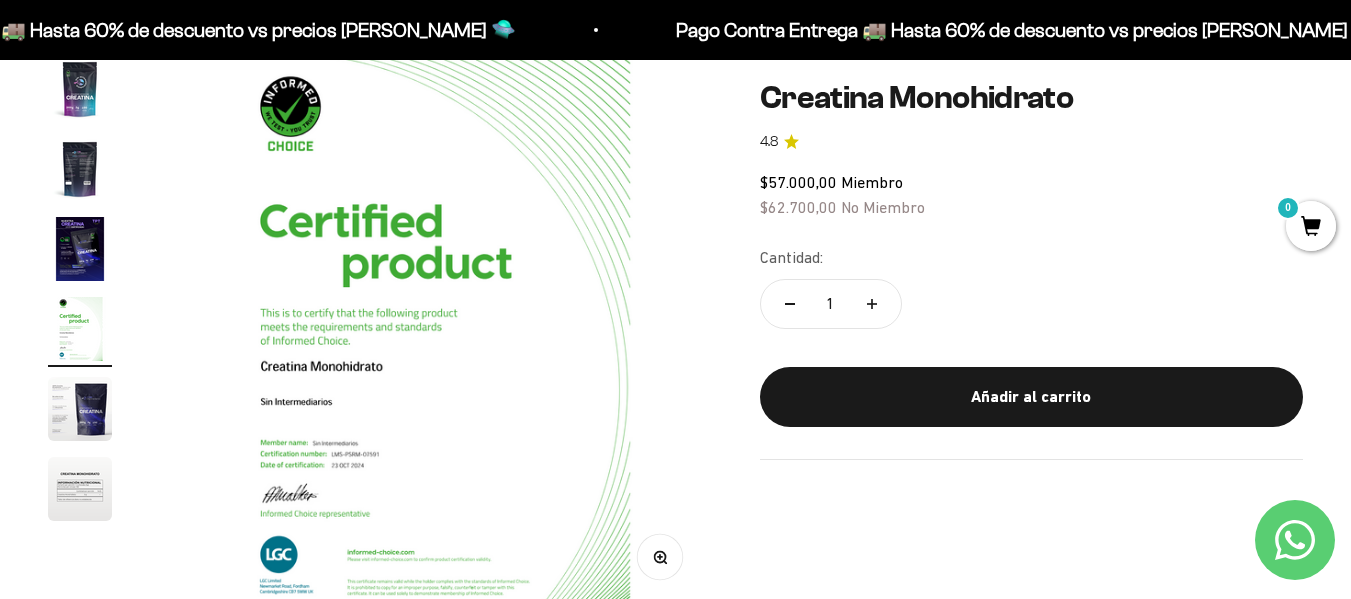 click at bounding box center [80, 489] 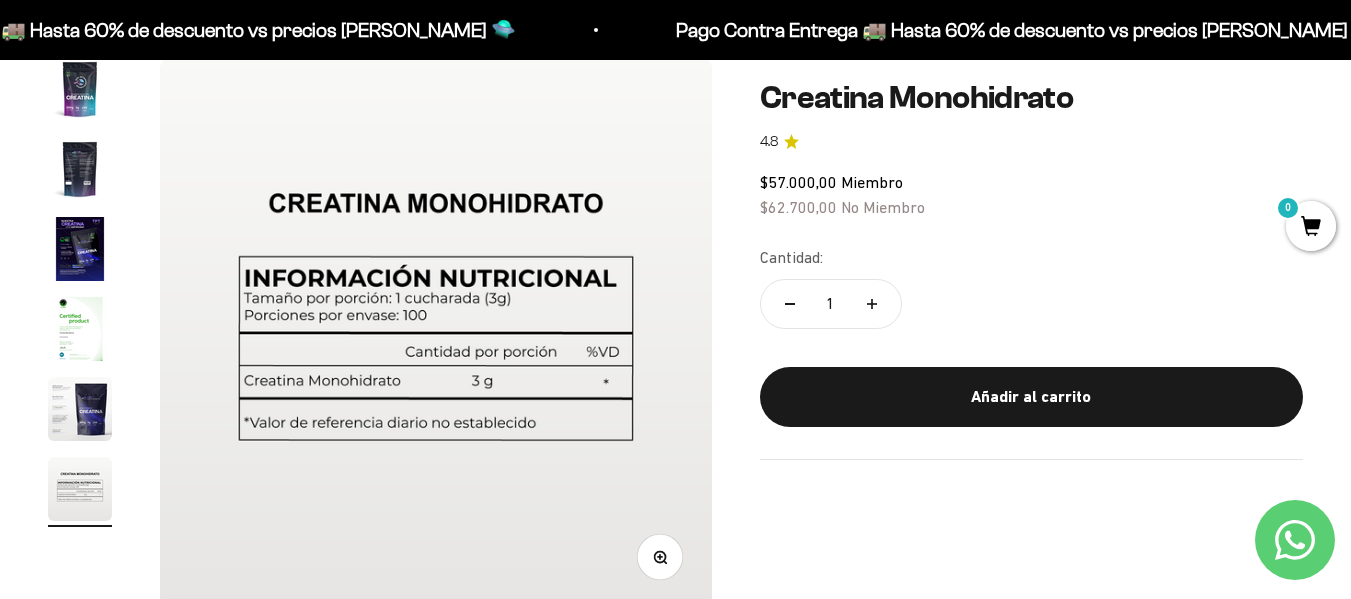 click at bounding box center (80, 292) 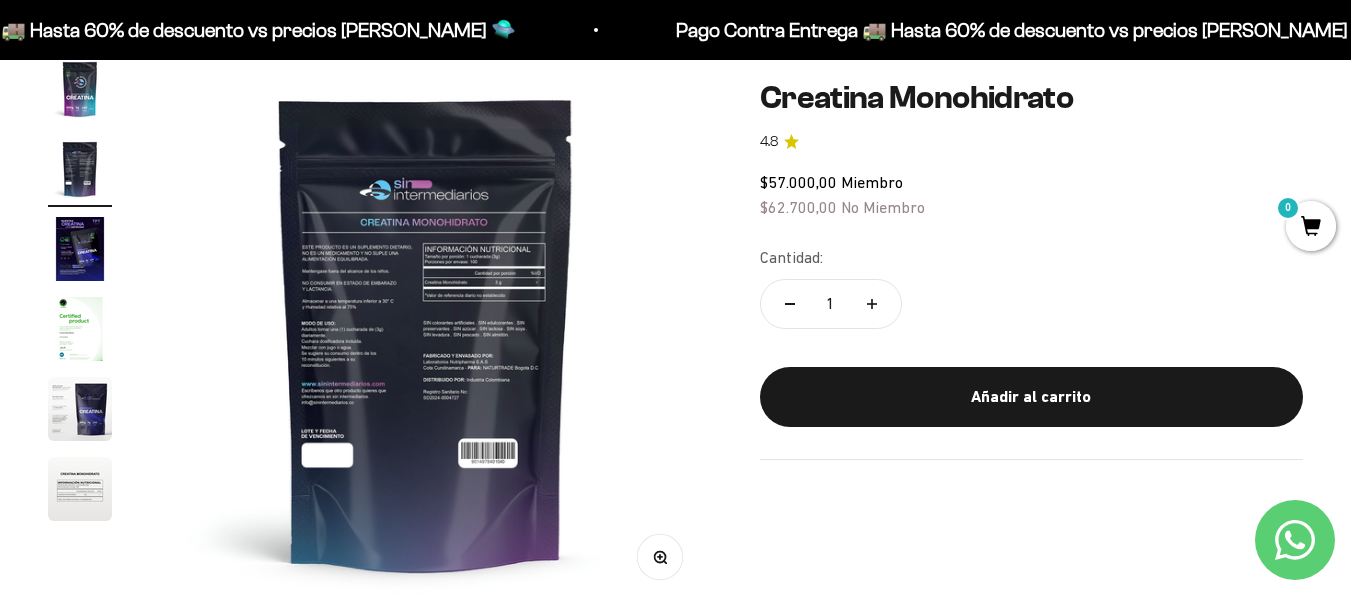 scroll, scrollTop: 0, scrollLeft: 564, axis: horizontal 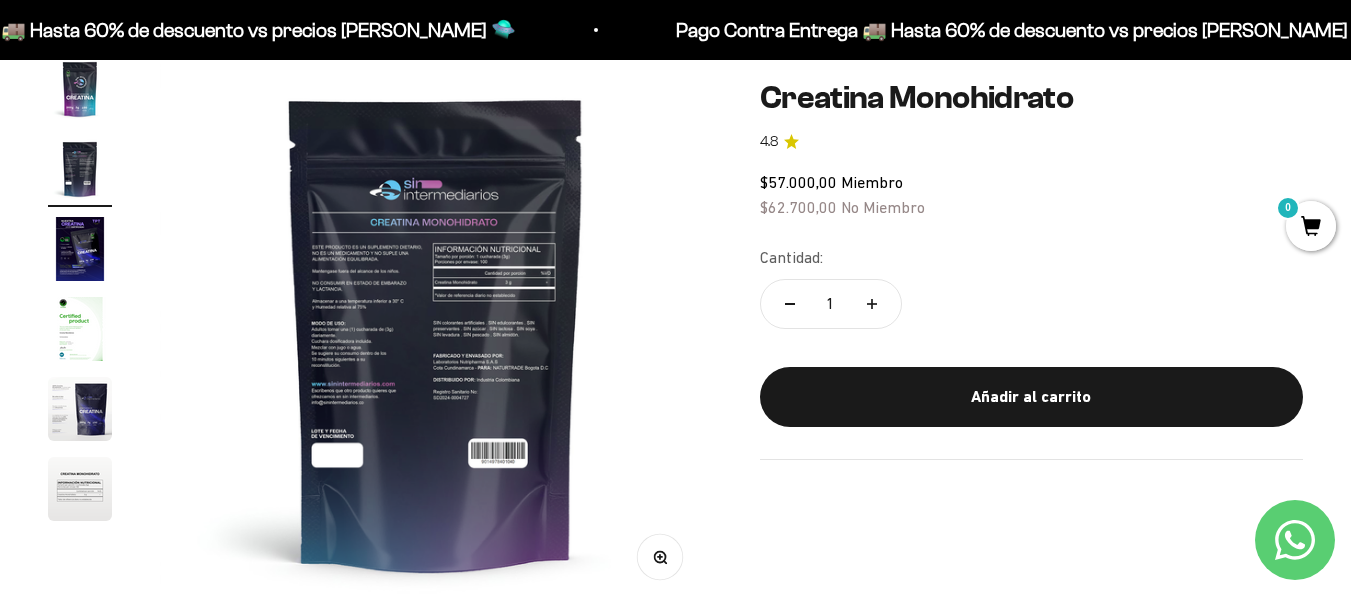 click at bounding box center (80, 329) 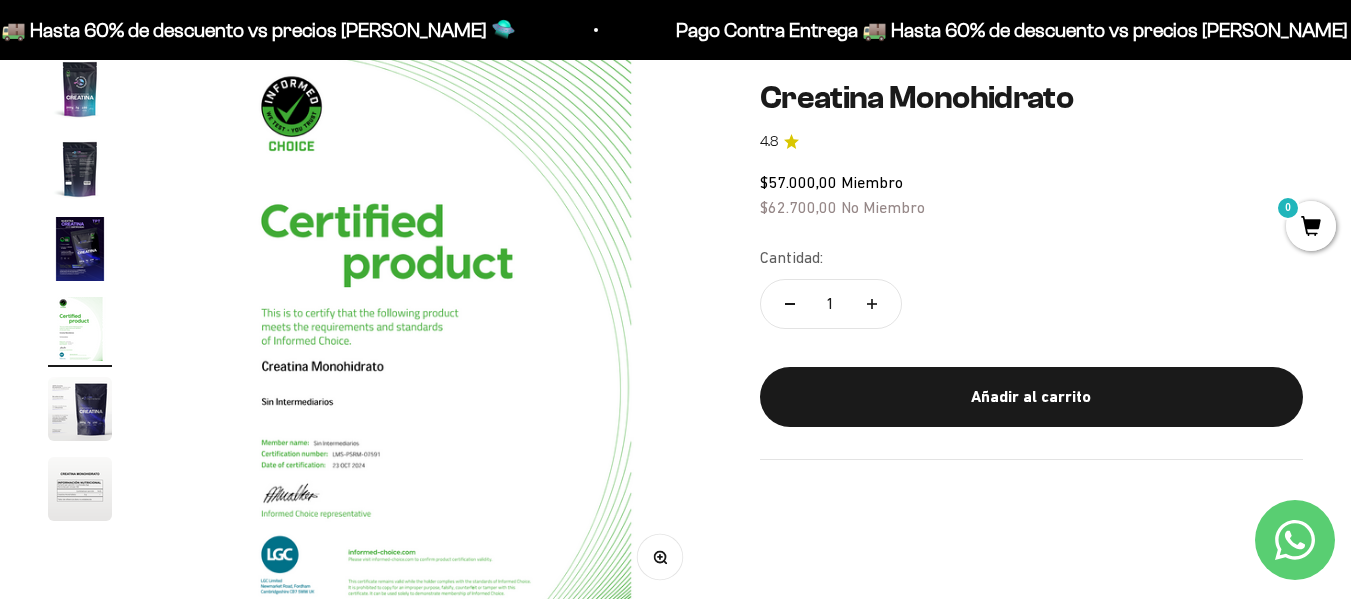 click at bounding box center (80, 409) 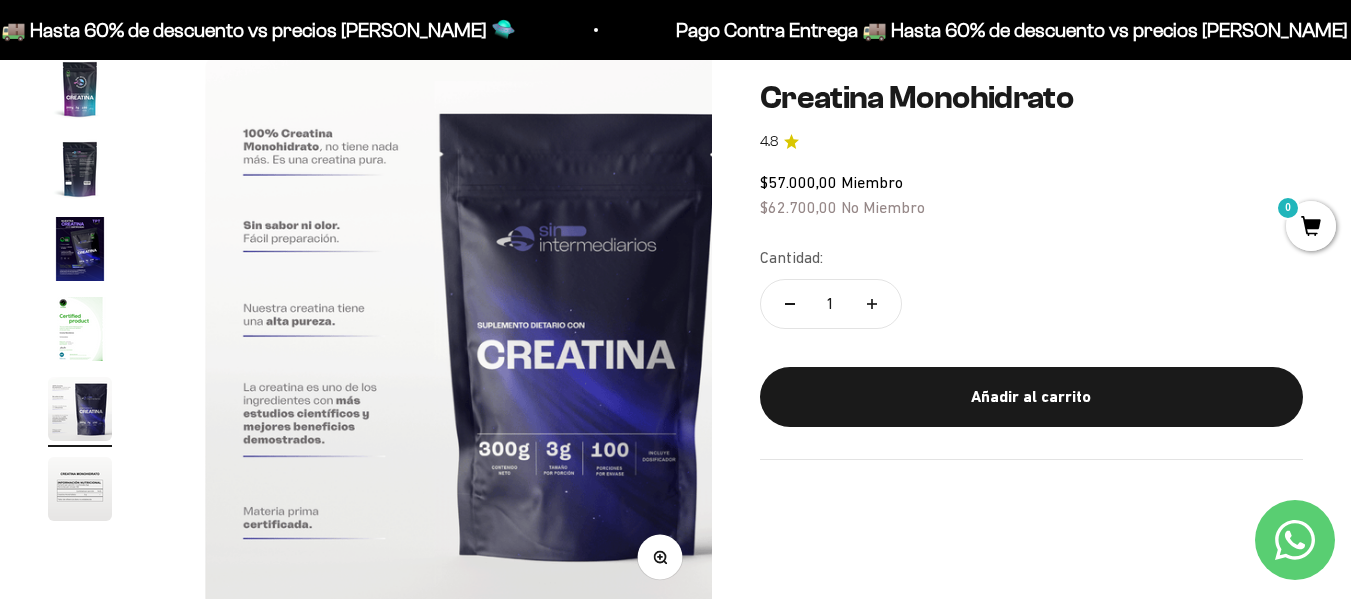 scroll, scrollTop: 0, scrollLeft: 2255, axis: horizontal 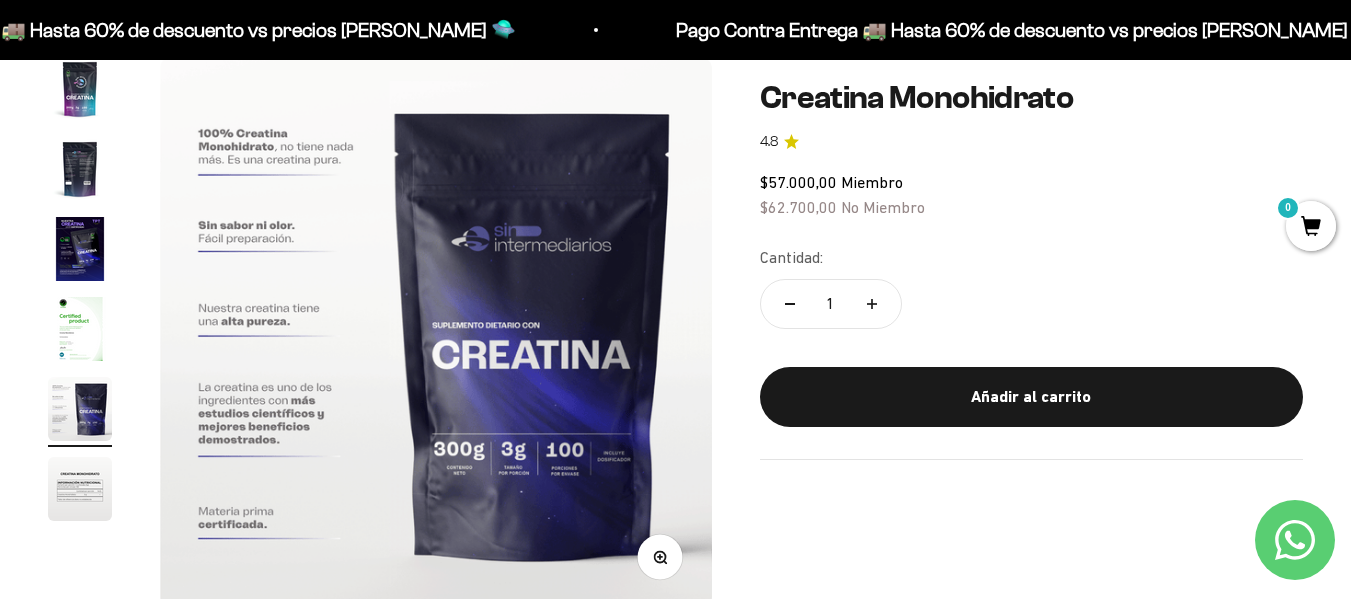 click at bounding box center (80, 489) 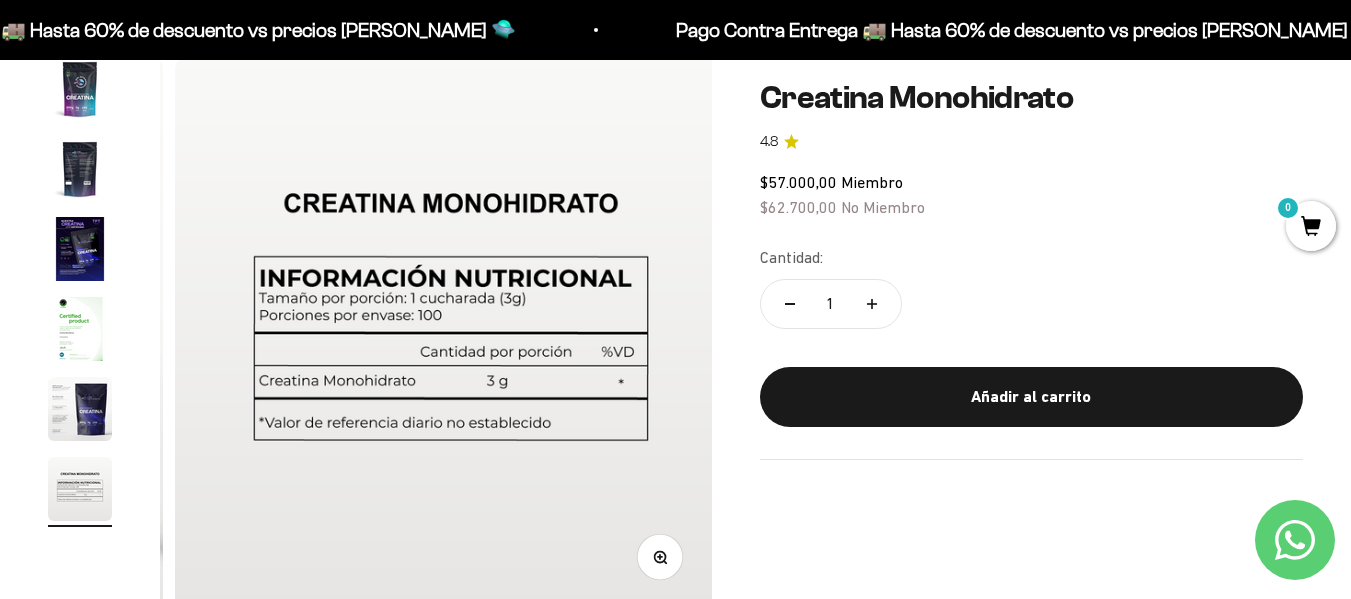 scroll, scrollTop: 0, scrollLeft: 2819, axis: horizontal 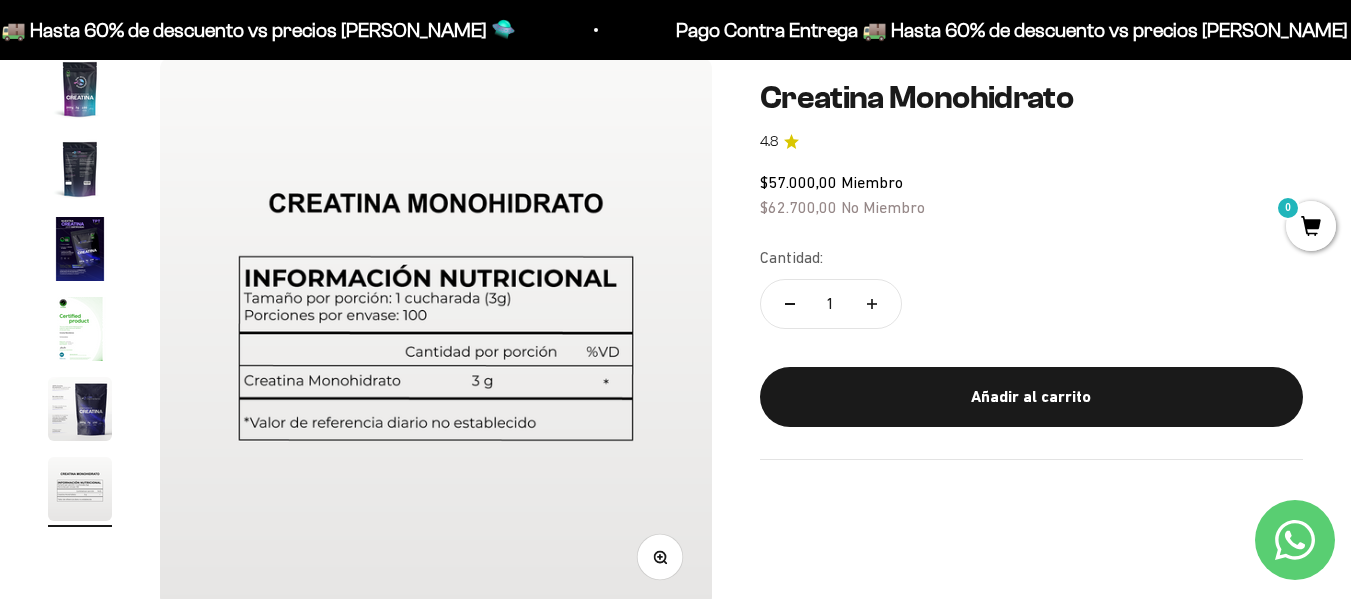 click at bounding box center [80, 89] 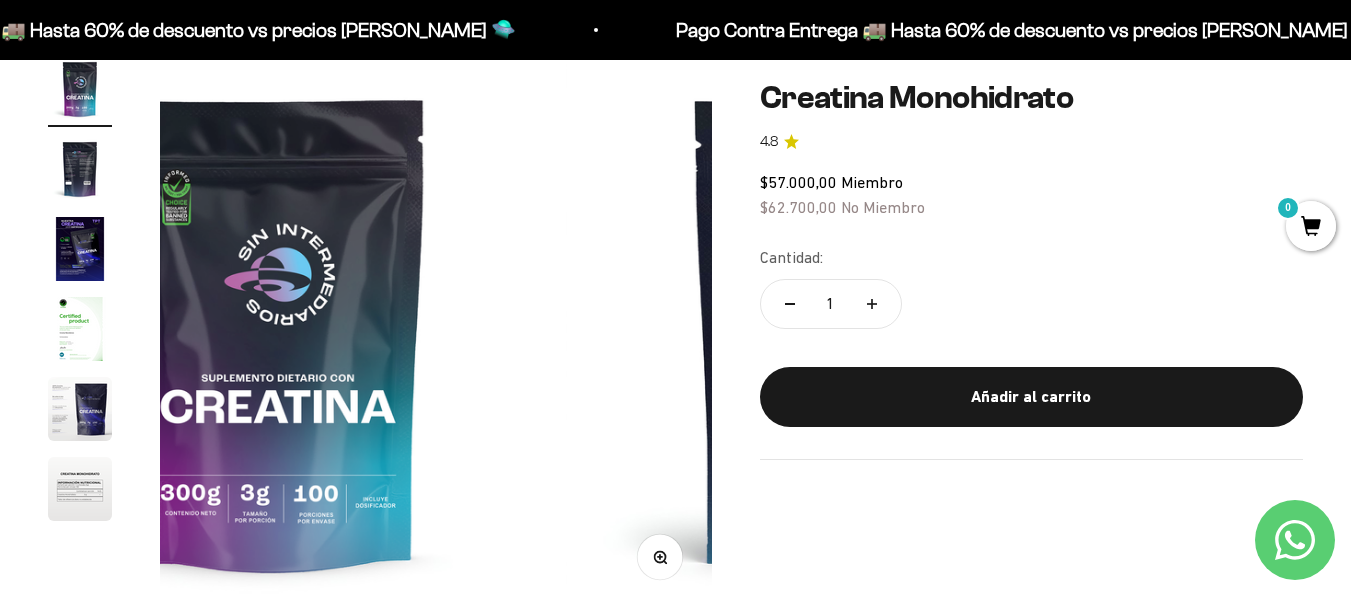 scroll, scrollTop: 0, scrollLeft: 0, axis: both 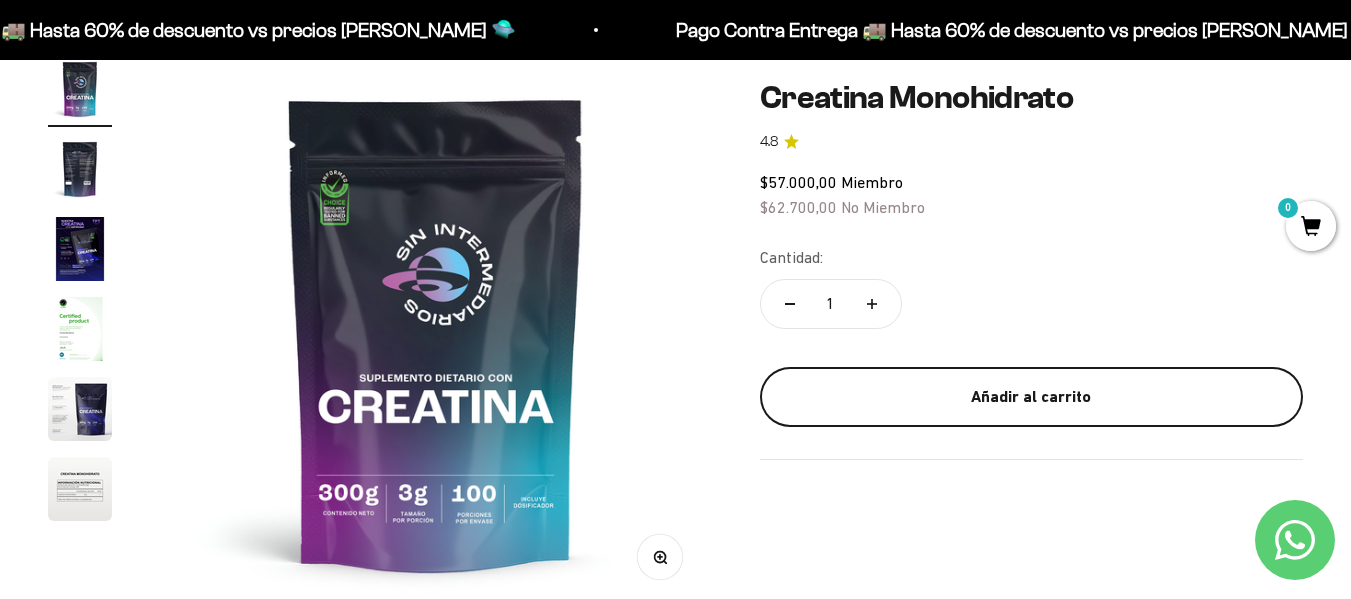 type 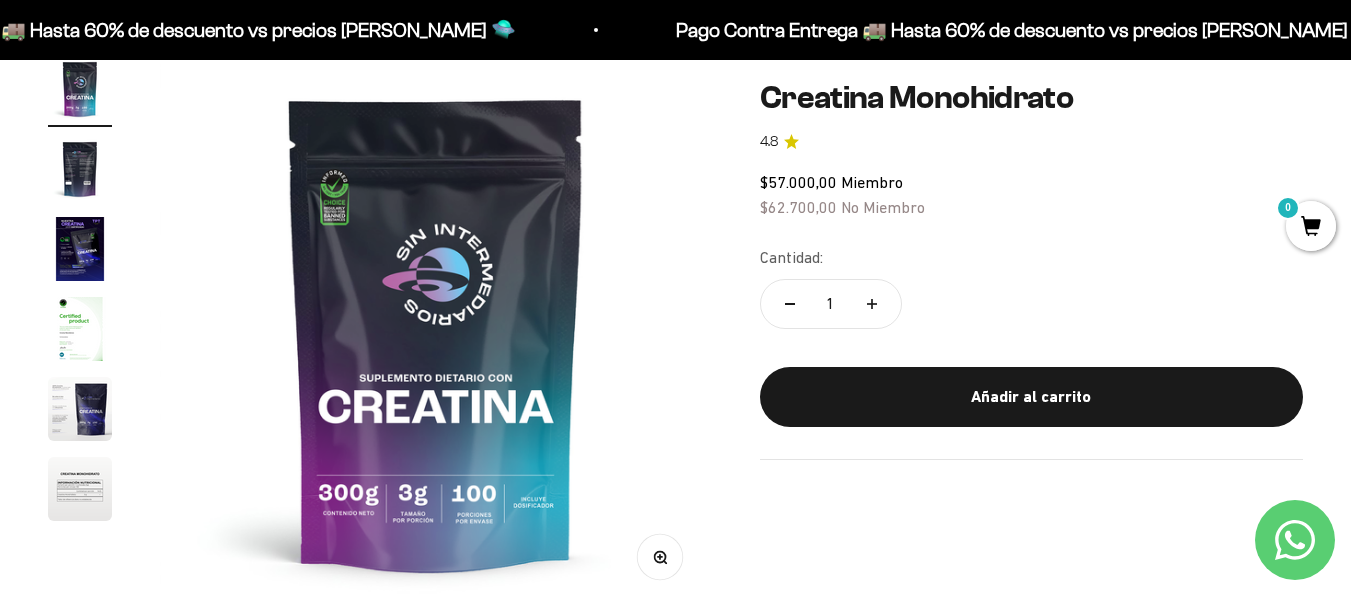 click at bounding box center (80, 489) 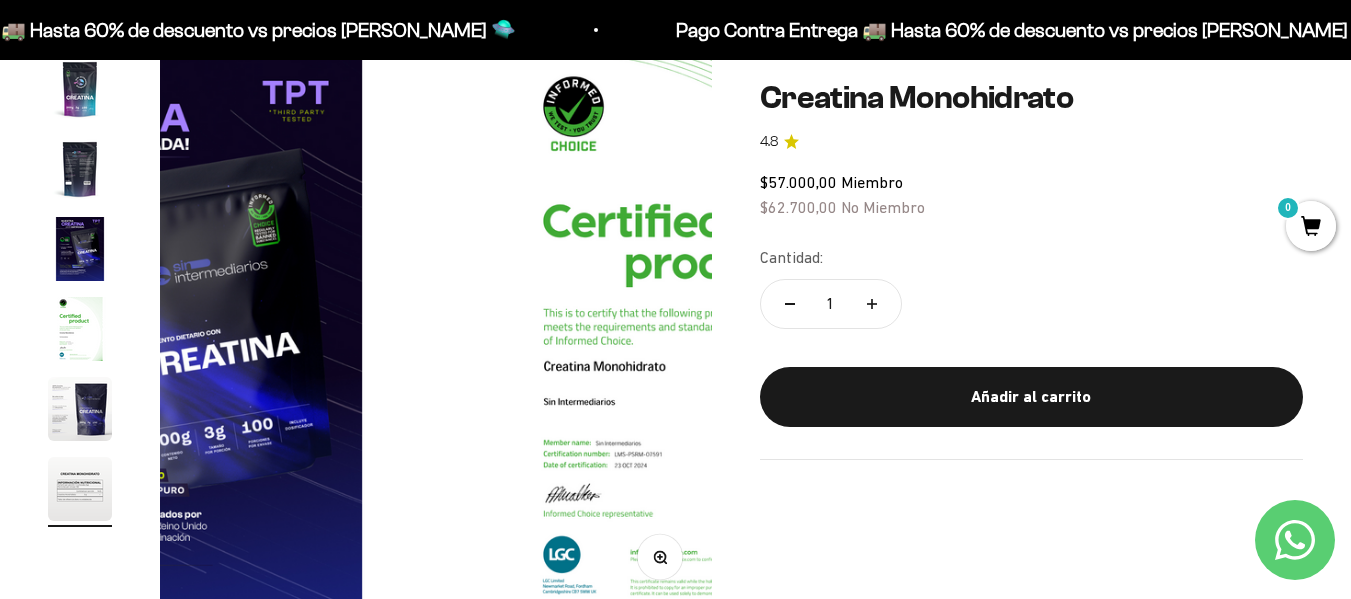 scroll, scrollTop: 0, scrollLeft: 2554, axis: horizontal 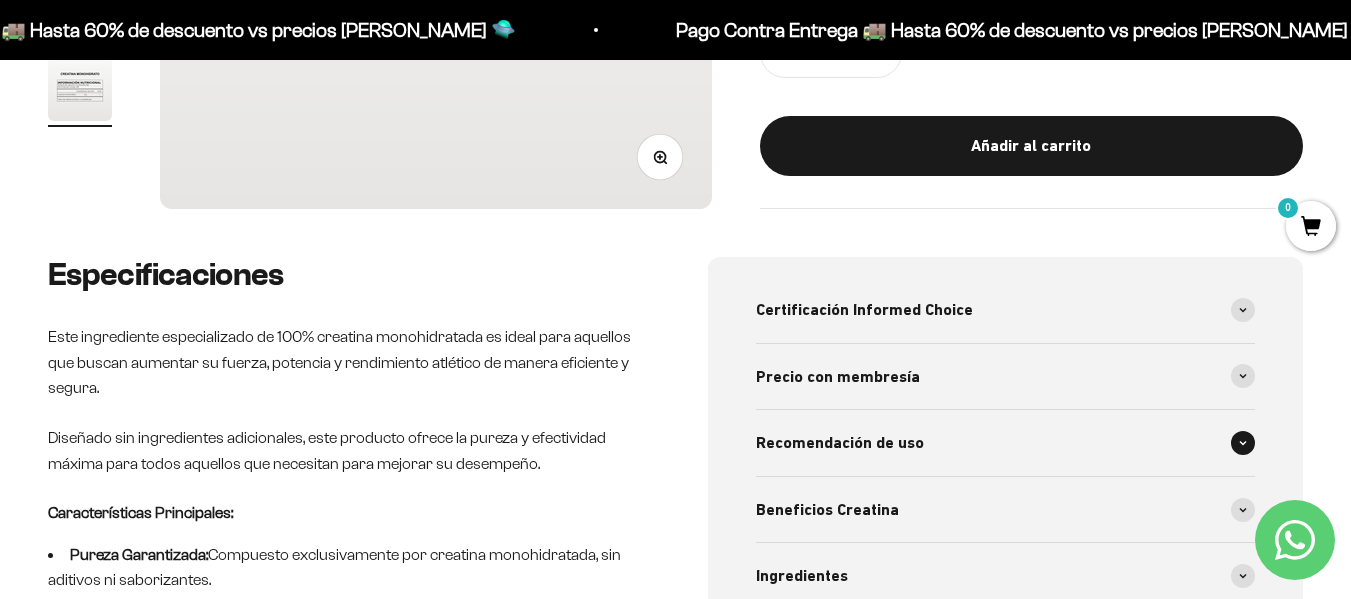 click at bounding box center (1243, 443) 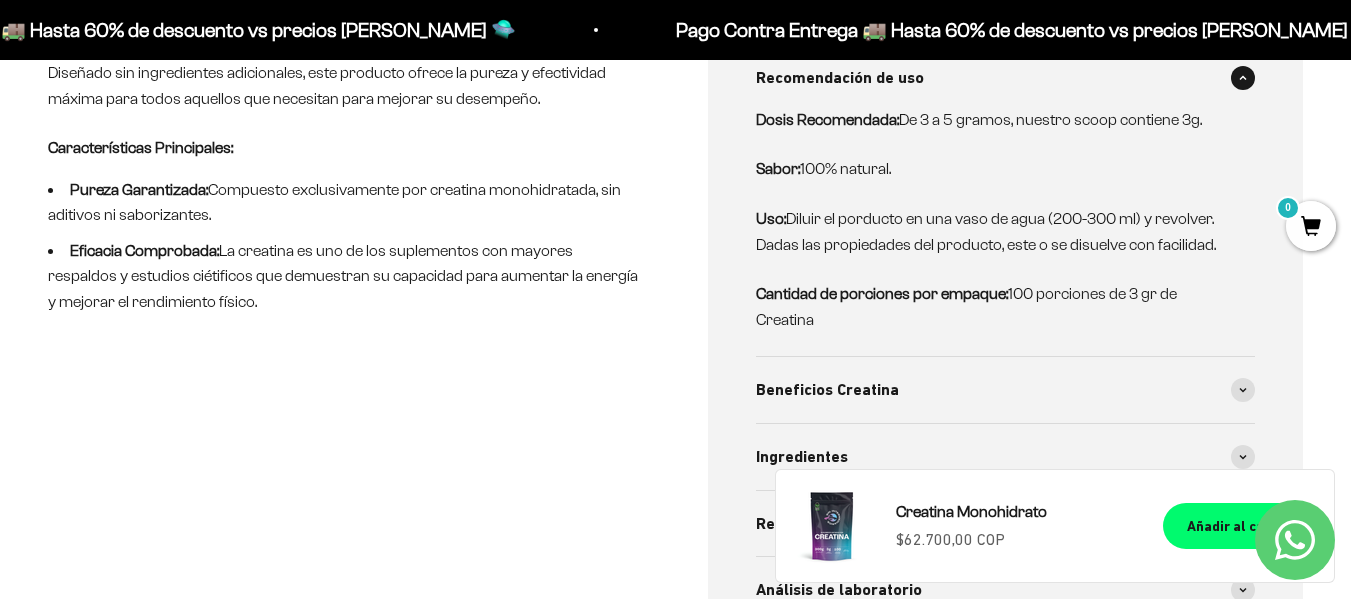 scroll, scrollTop: 1000, scrollLeft: 0, axis: vertical 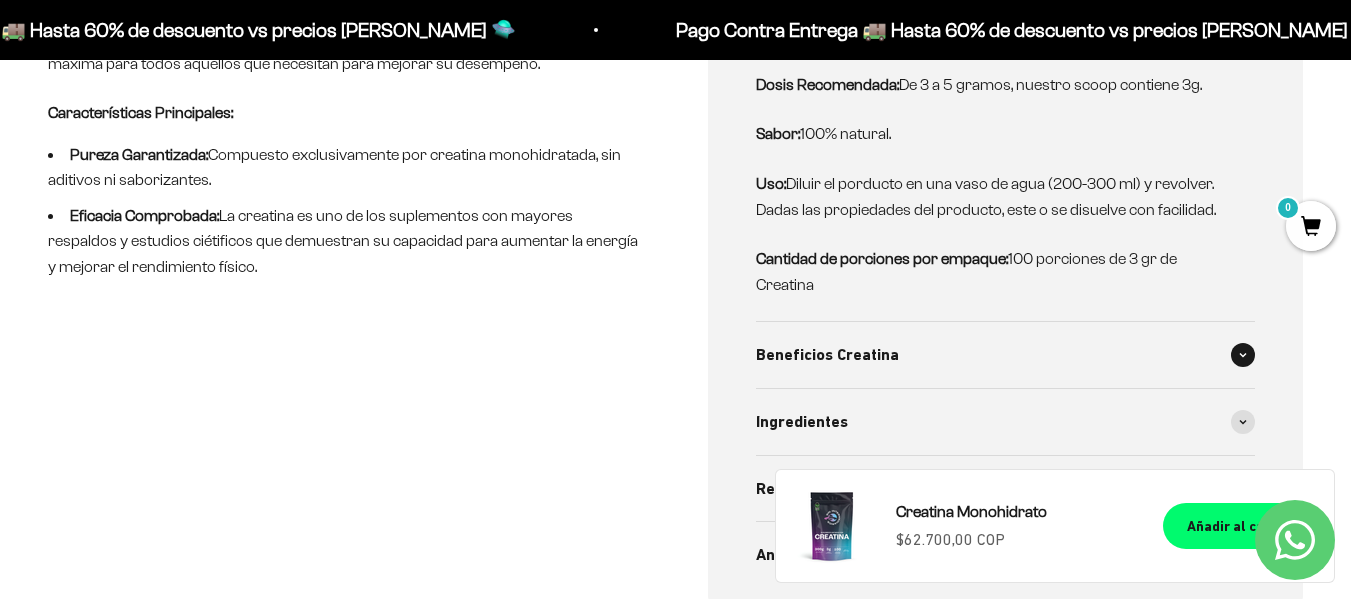 click at bounding box center [1243, 355] 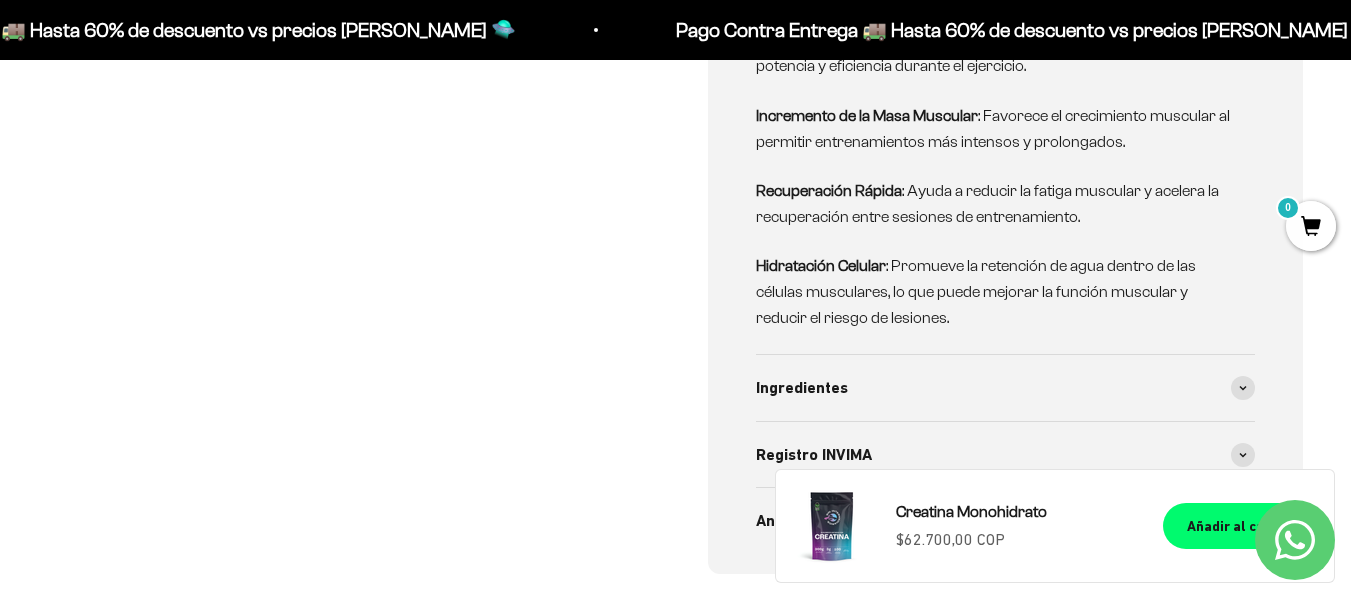scroll, scrollTop: 1500, scrollLeft: 0, axis: vertical 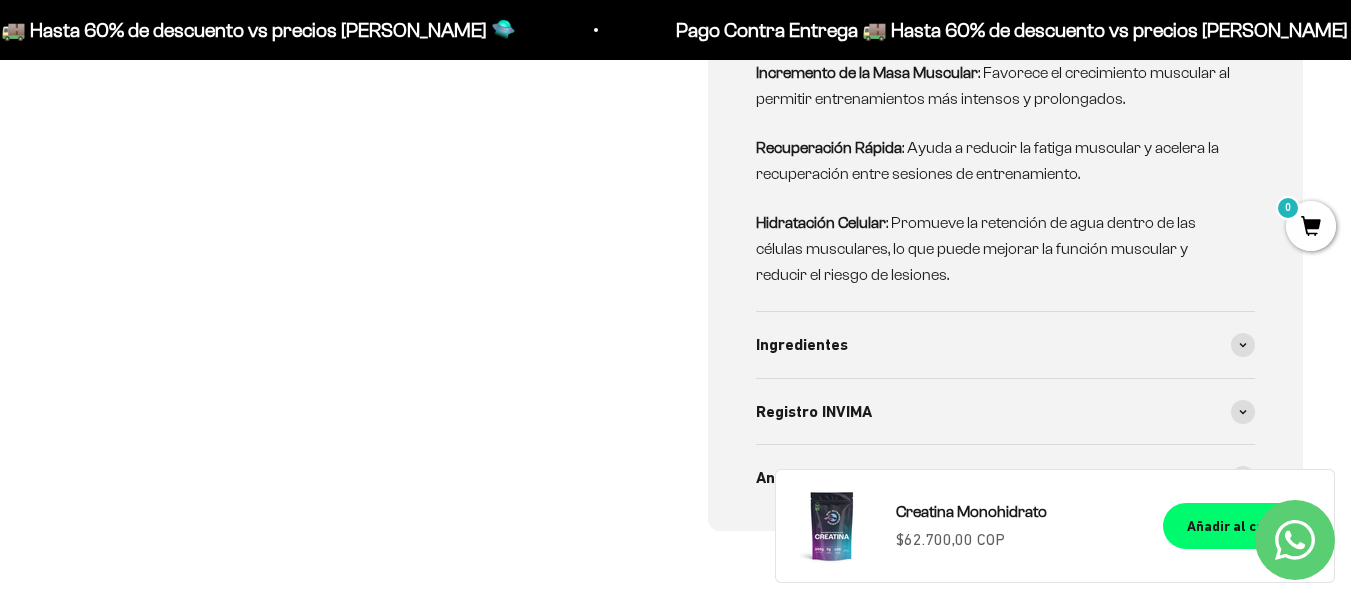 click on "Ingredientes" at bounding box center [1006, 345] 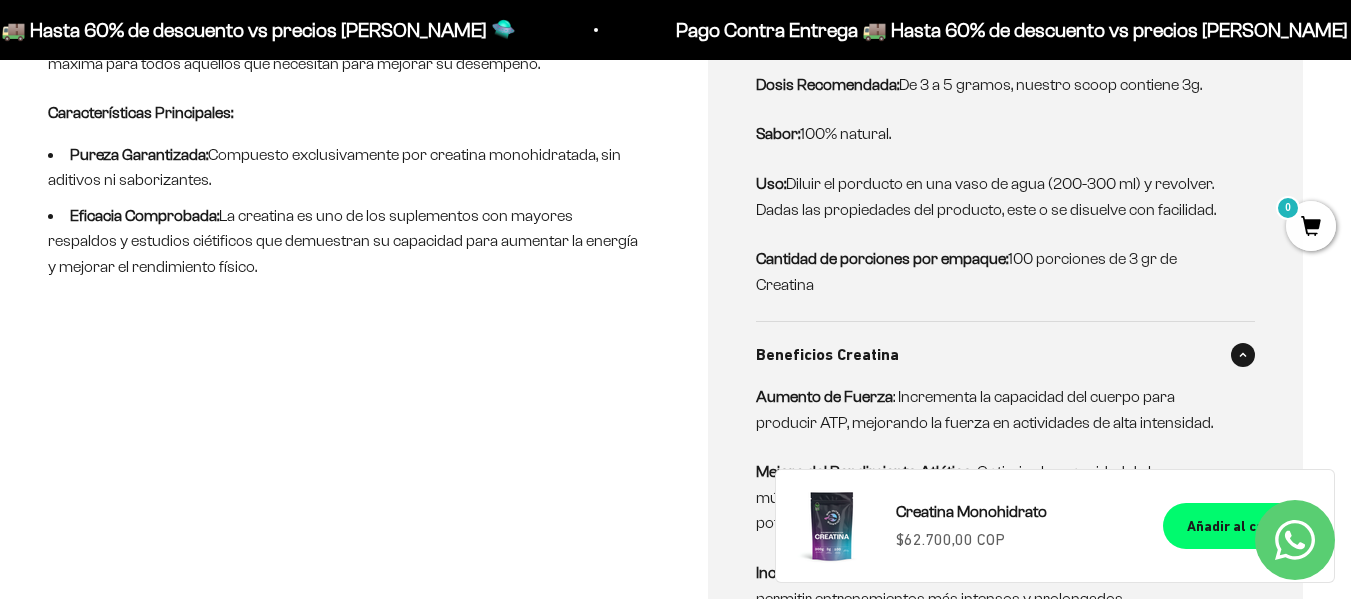 scroll, scrollTop: 1800, scrollLeft: 0, axis: vertical 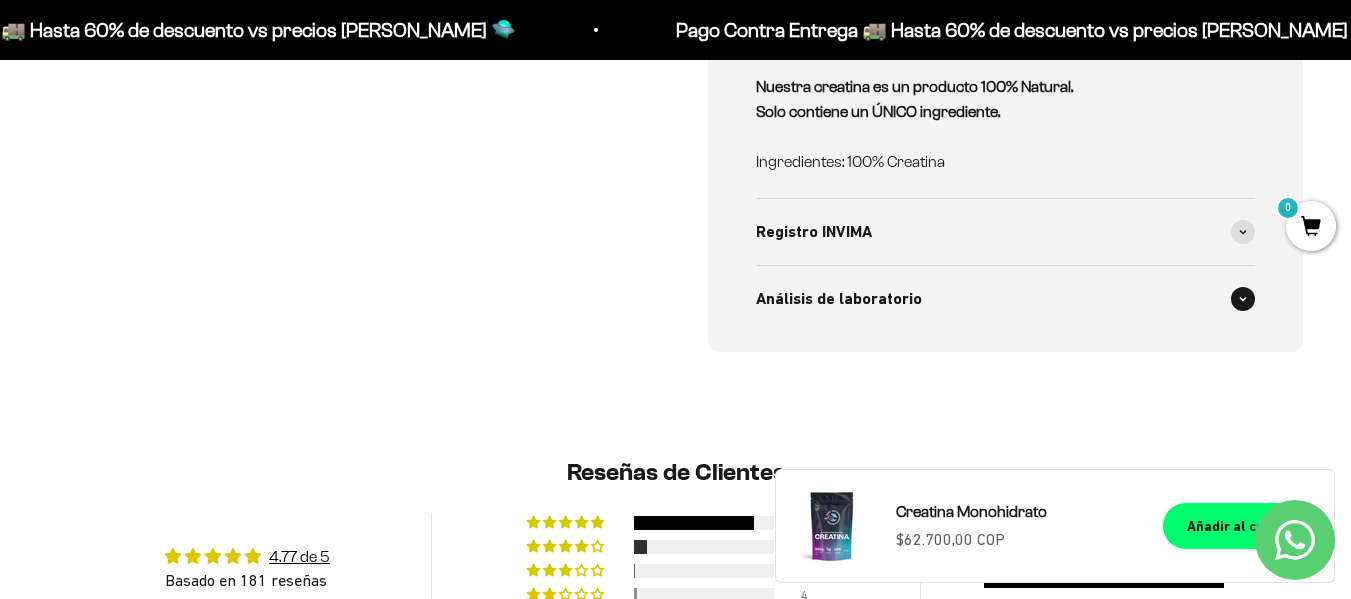 click 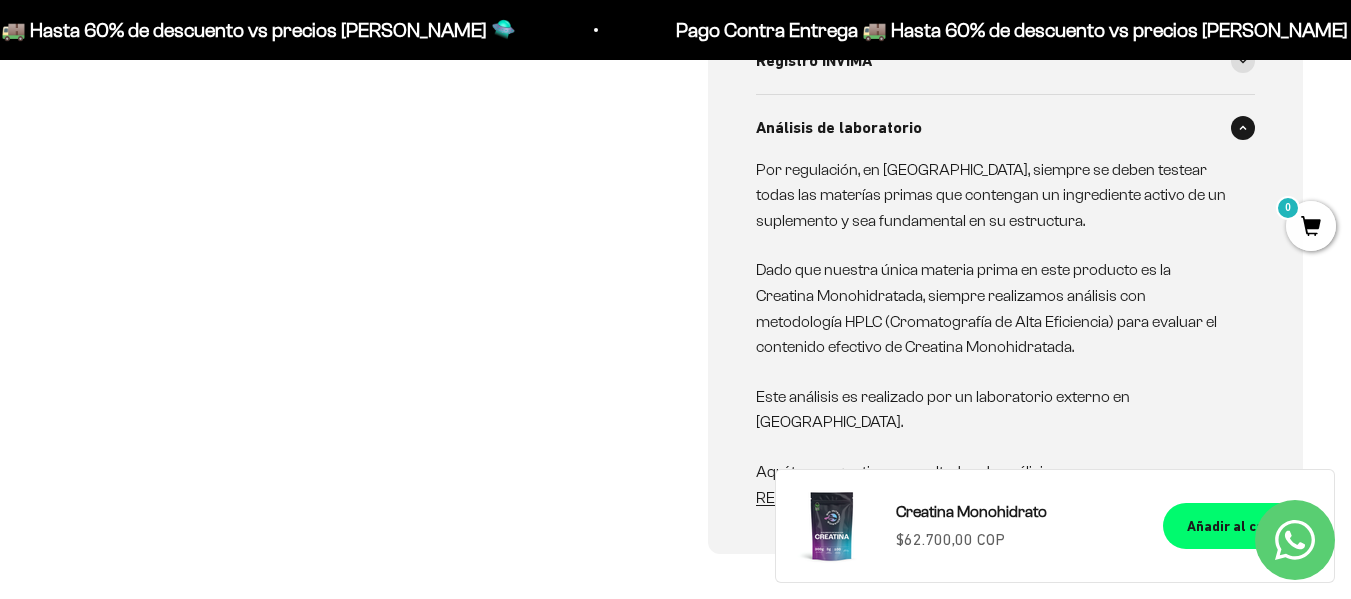 scroll, scrollTop: 2000, scrollLeft: 0, axis: vertical 